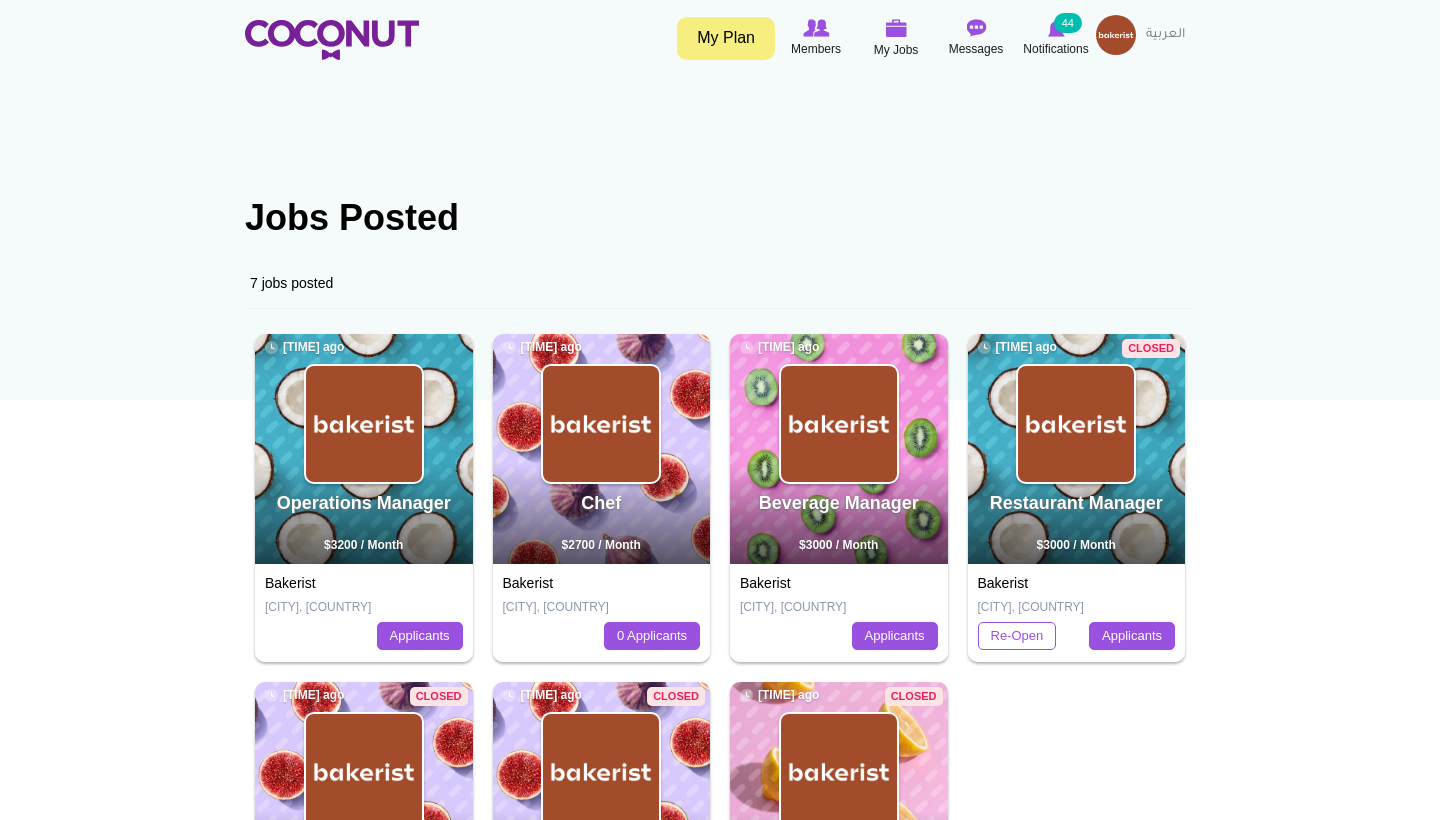 scroll, scrollTop: 0, scrollLeft: 0, axis: both 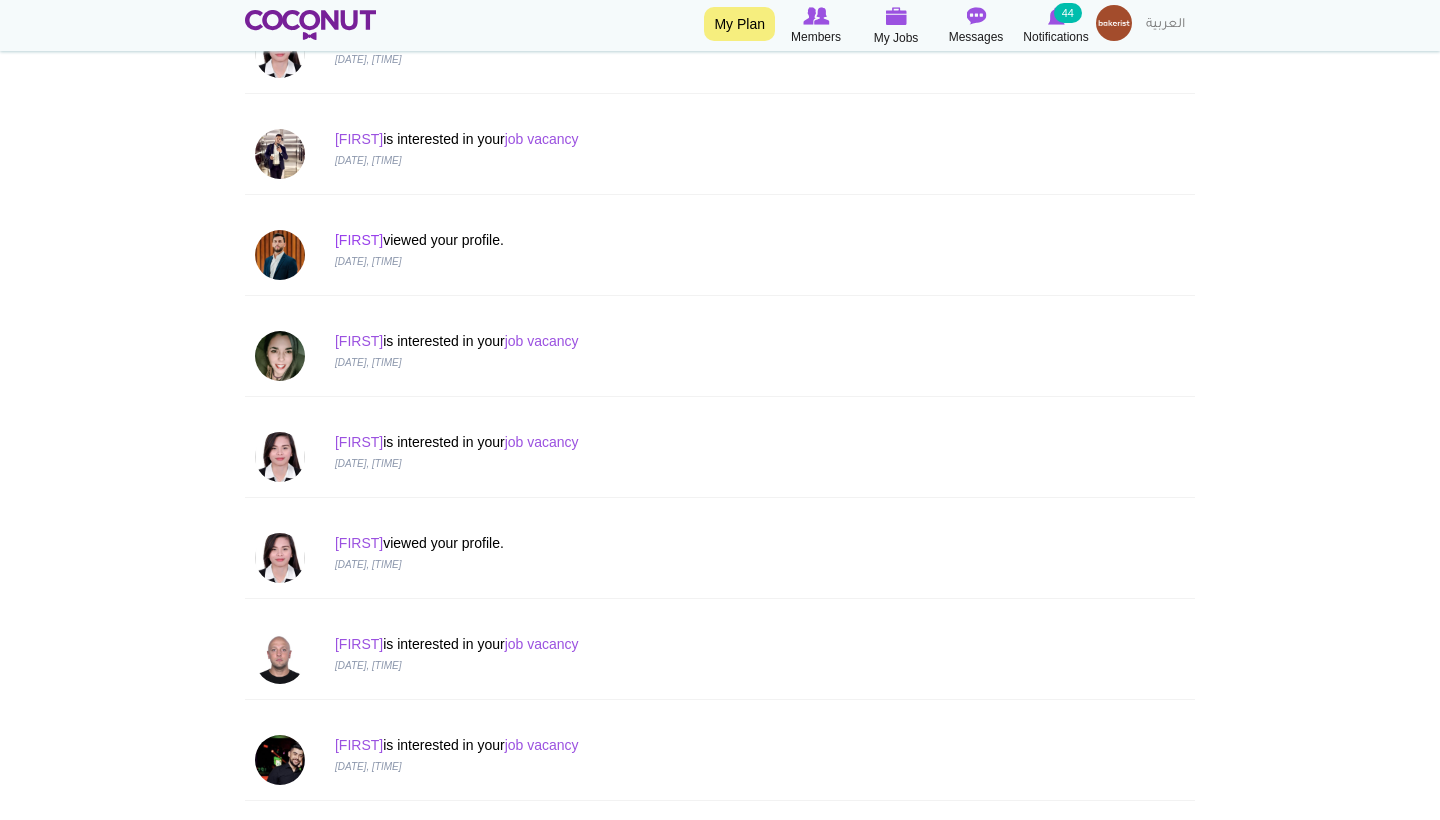 click on "[NAME]" at bounding box center [359, 240] 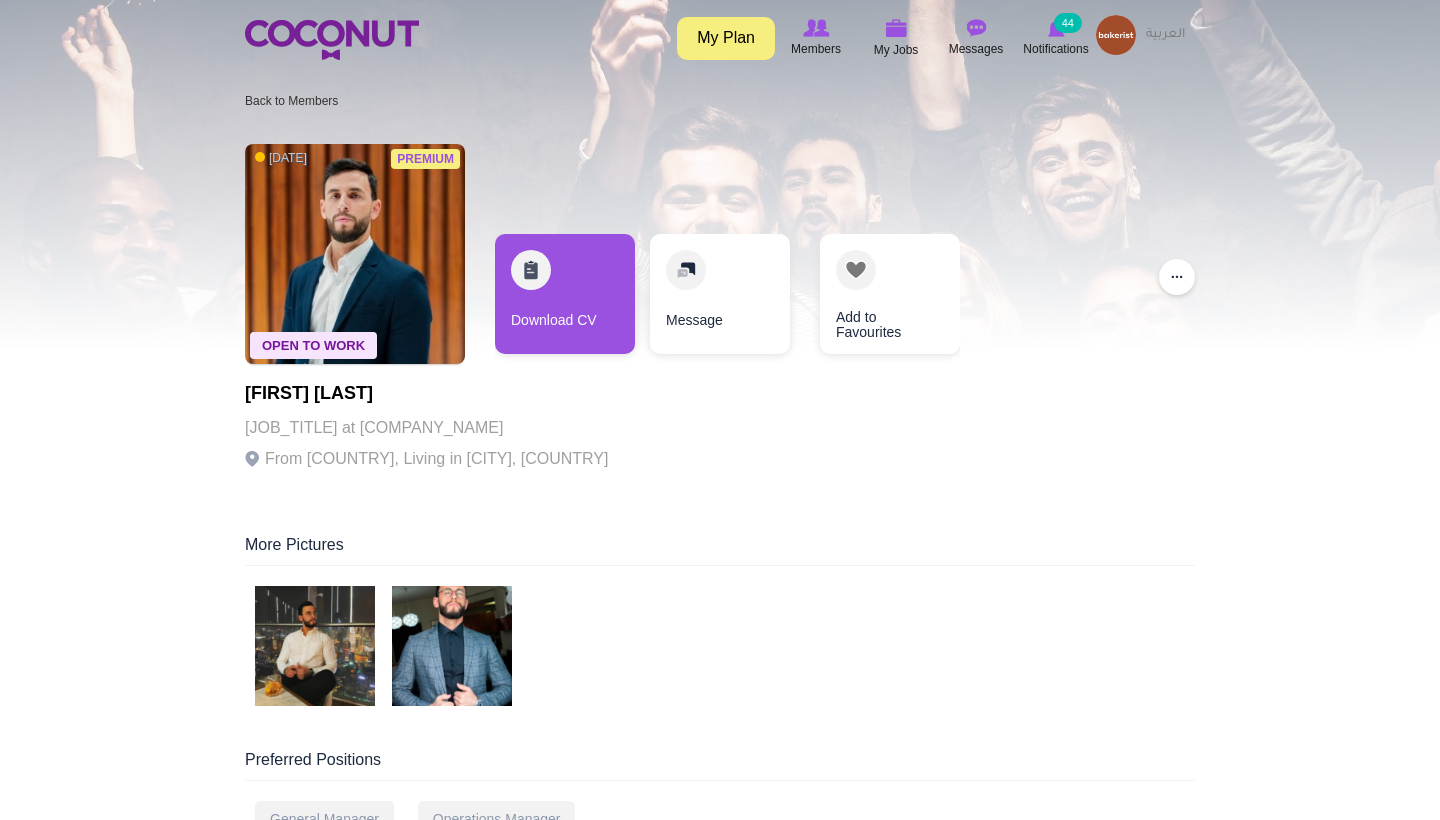scroll, scrollTop: 0, scrollLeft: 0, axis: both 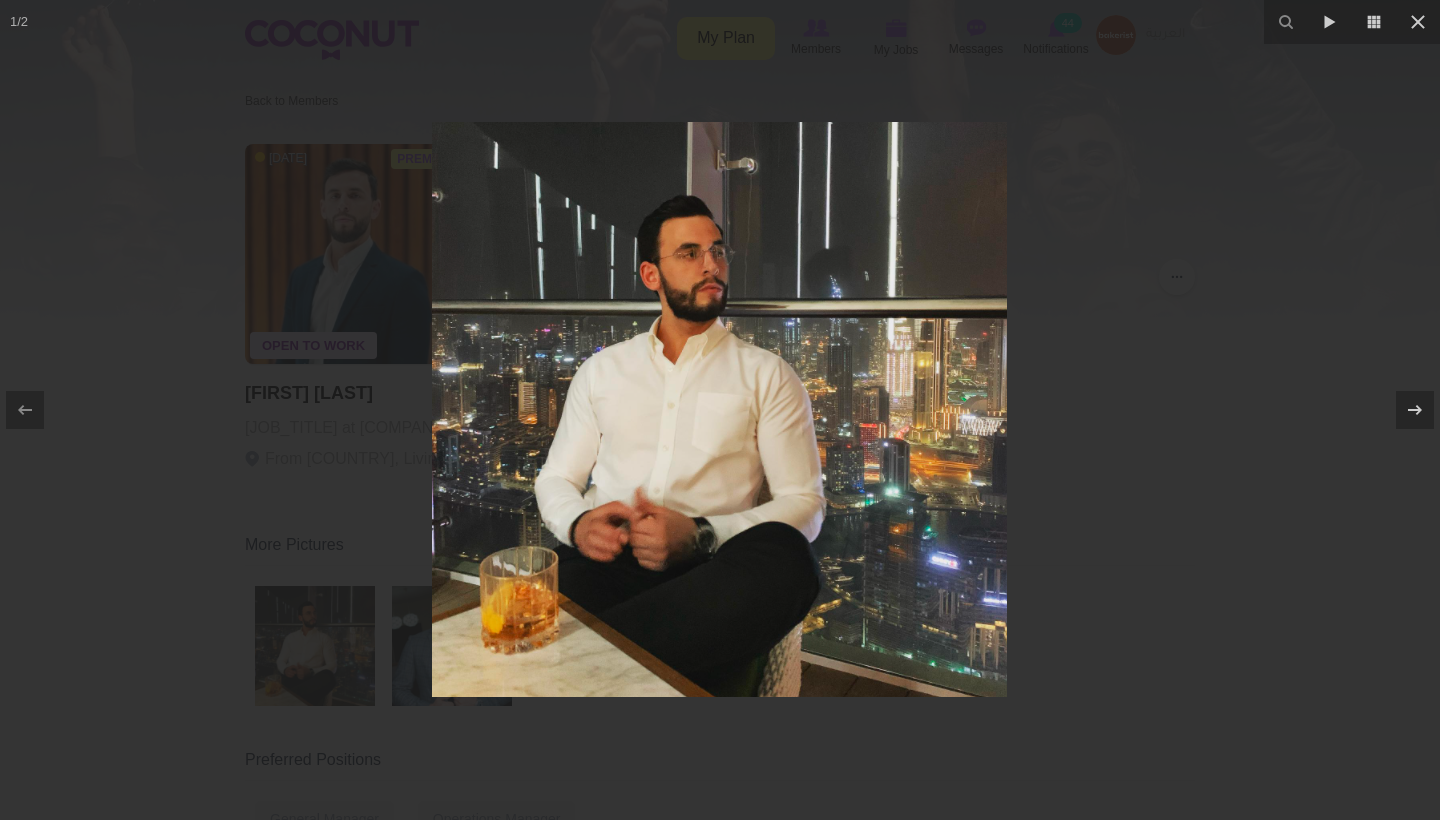 click at bounding box center [720, 410] 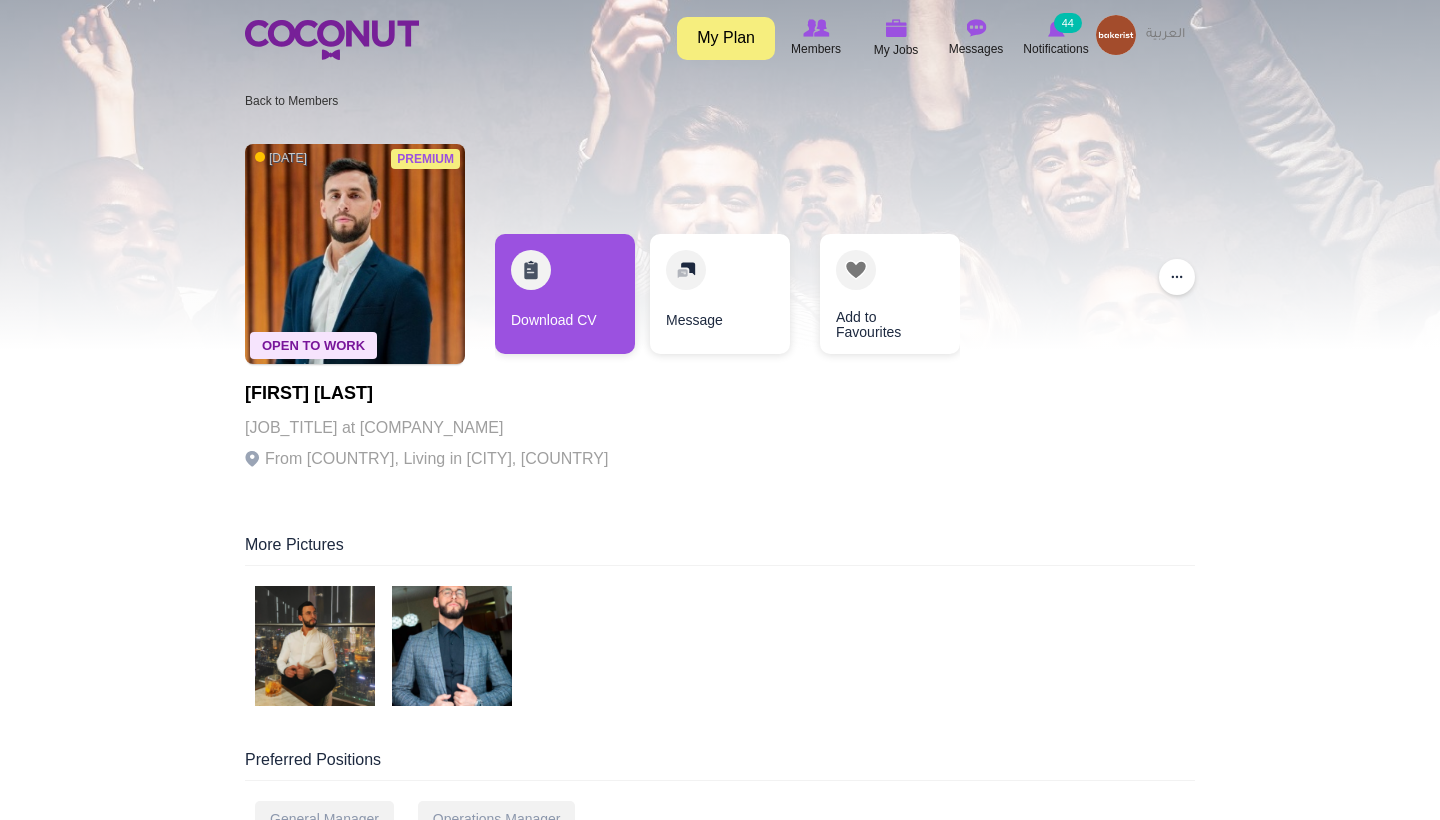 click at bounding box center [452, 646] 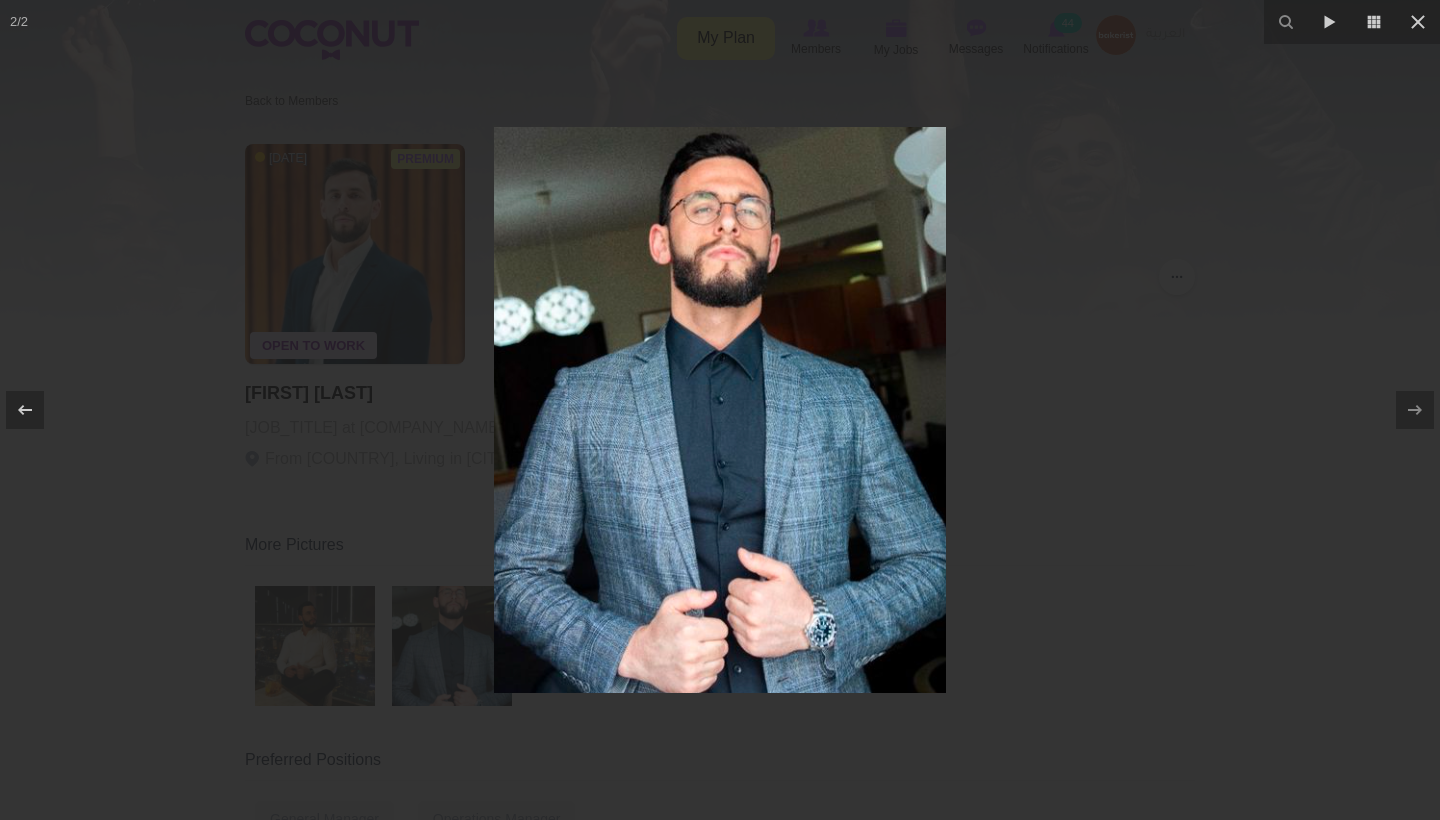 click at bounding box center [720, 410] 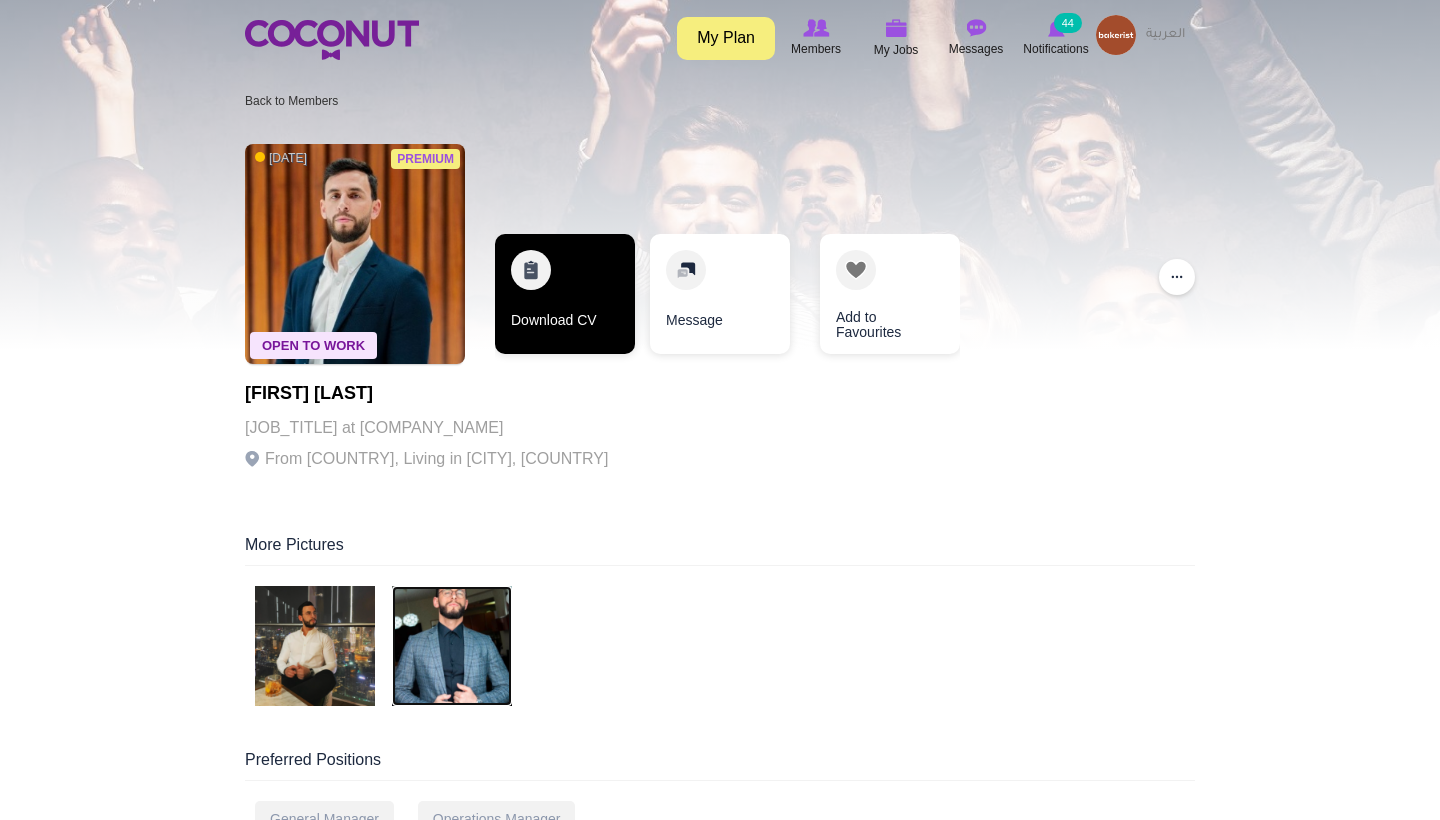 click on "Download CV" at bounding box center (565, 294) 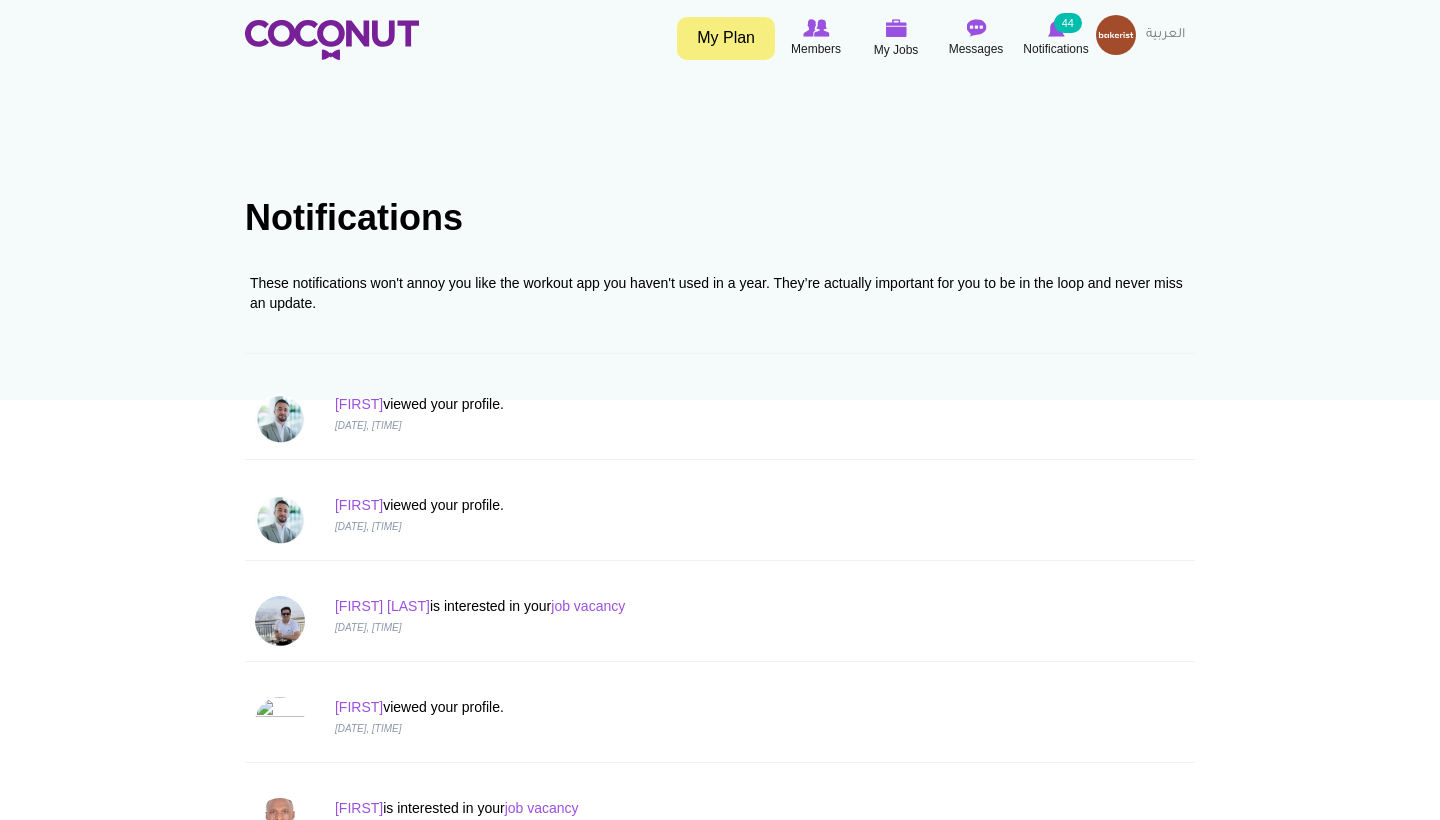 scroll, scrollTop: 0, scrollLeft: 0, axis: both 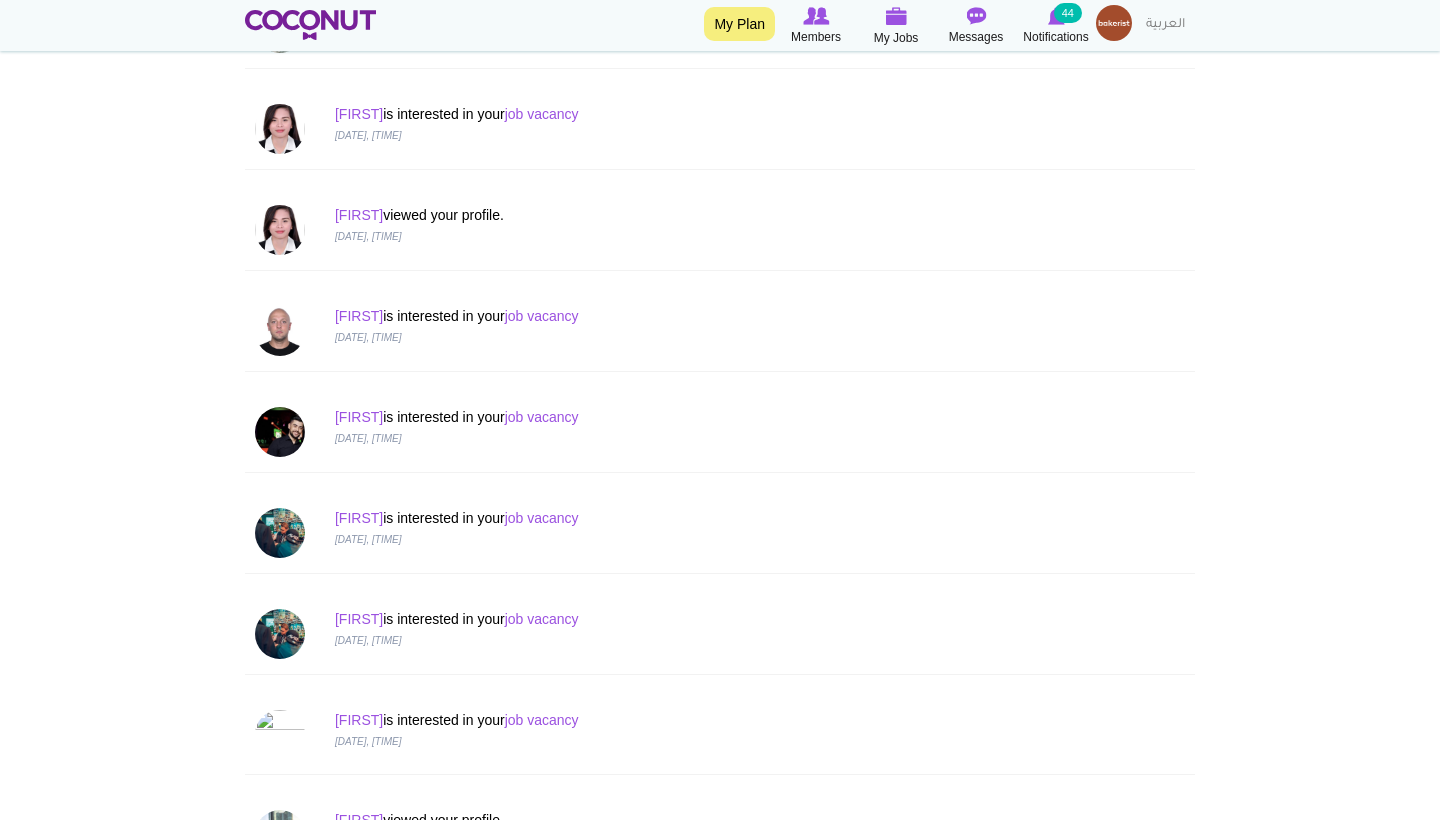 click at bounding box center [280, 331] 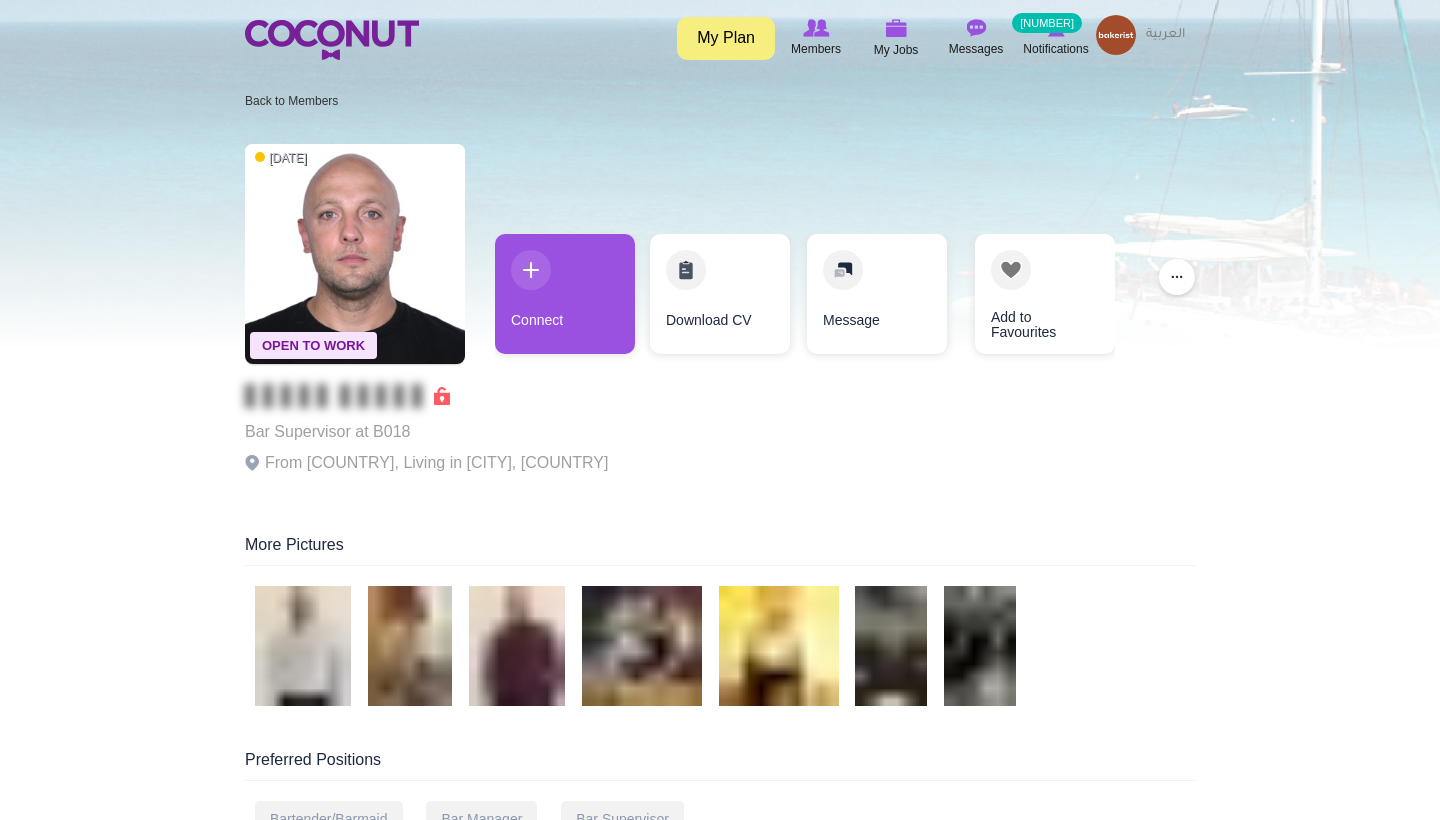 scroll, scrollTop: 0, scrollLeft: 0, axis: both 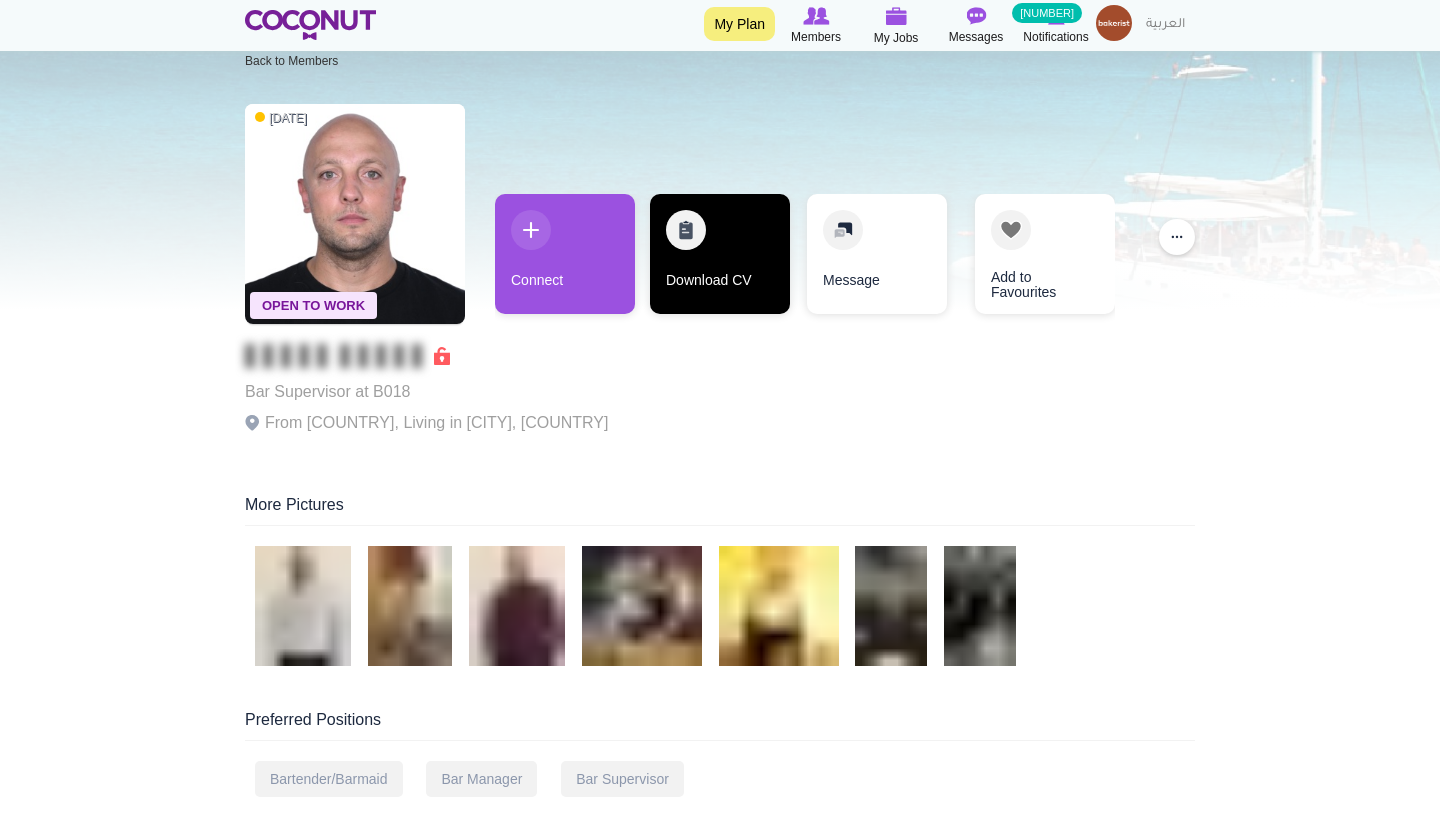 click on "Download CV" at bounding box center (720, 254) 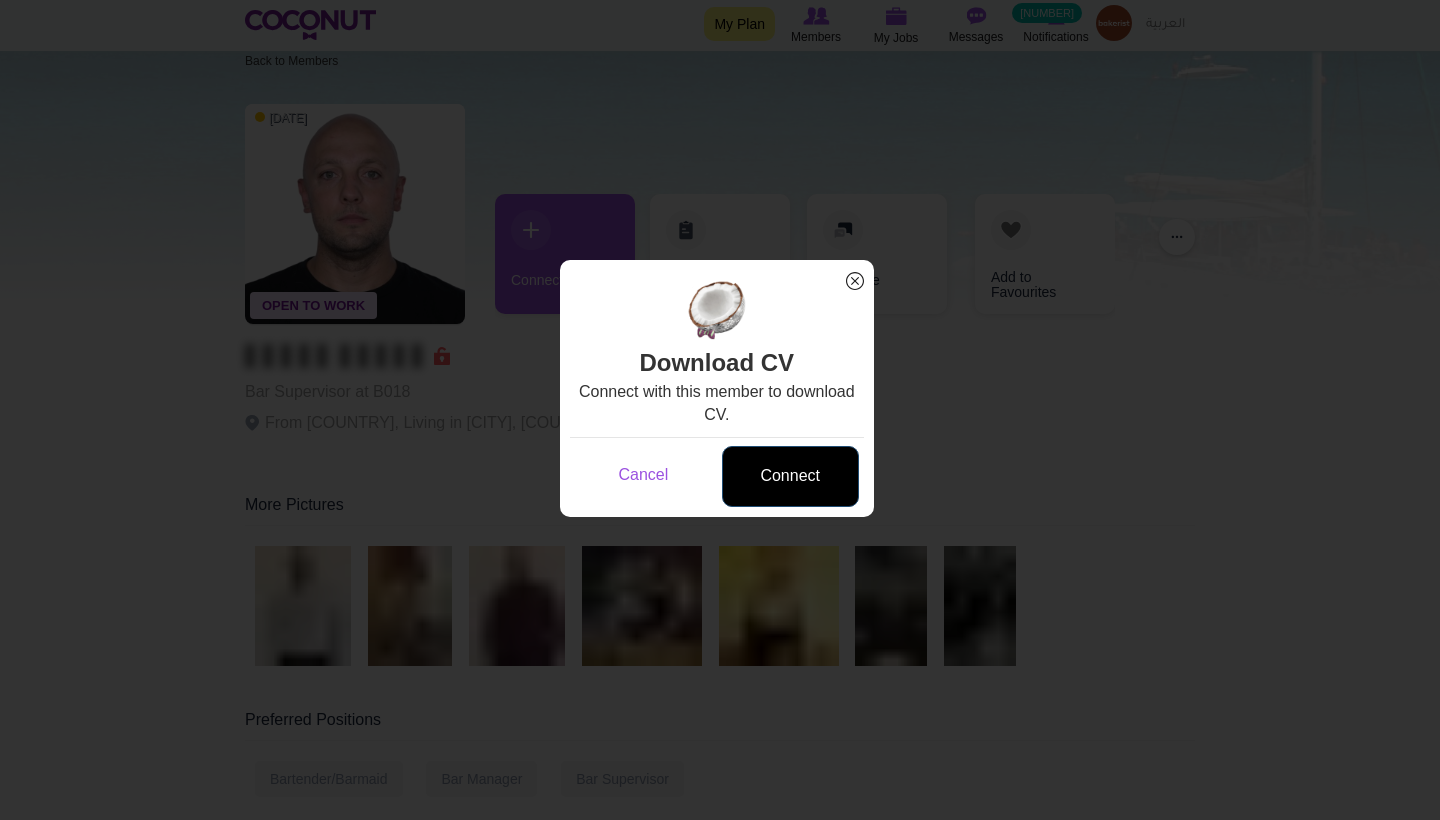 click on "Connect" at bounding box center [790, 476] 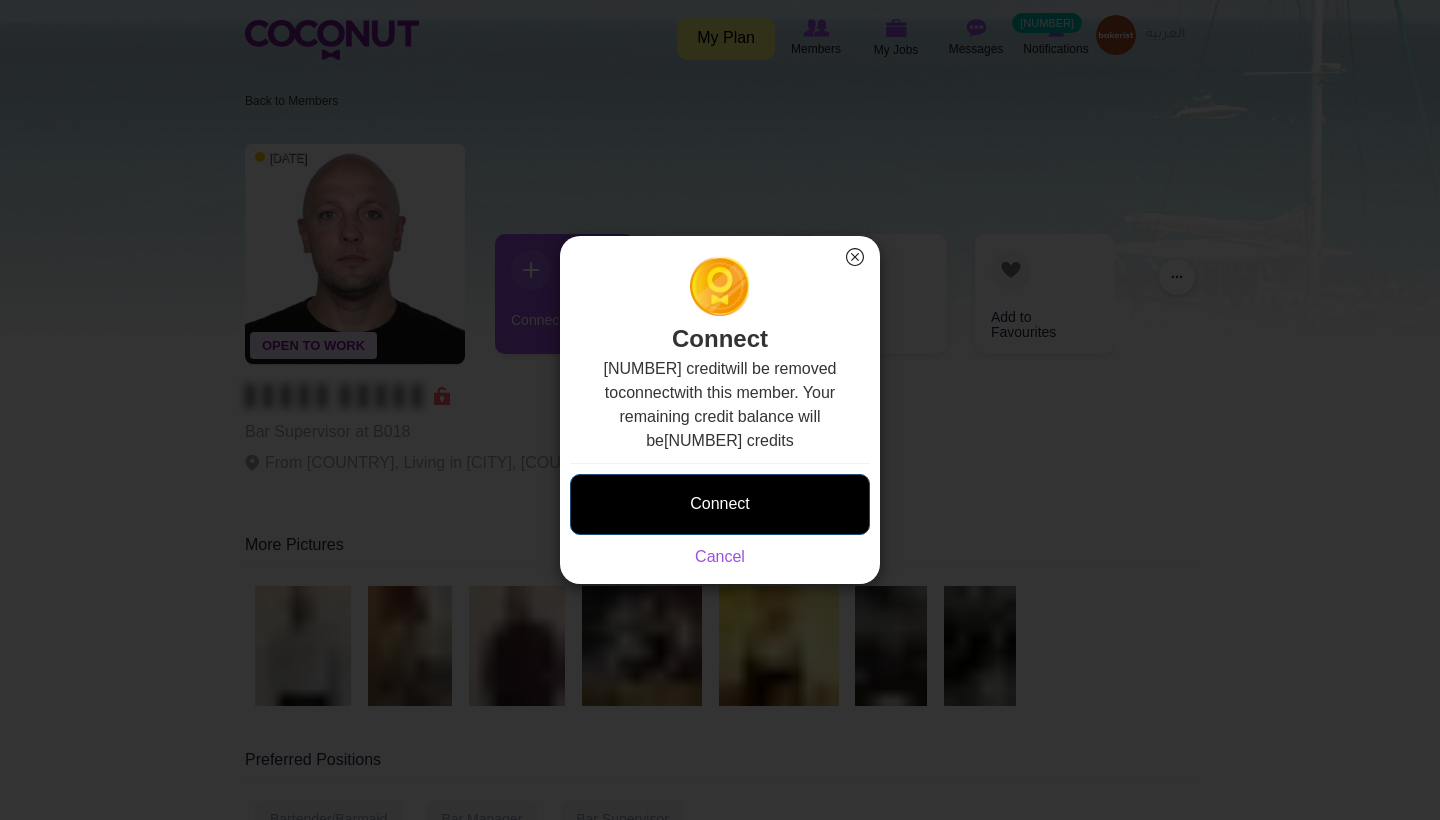 click on "Connect" at bounding box center [720, 504] 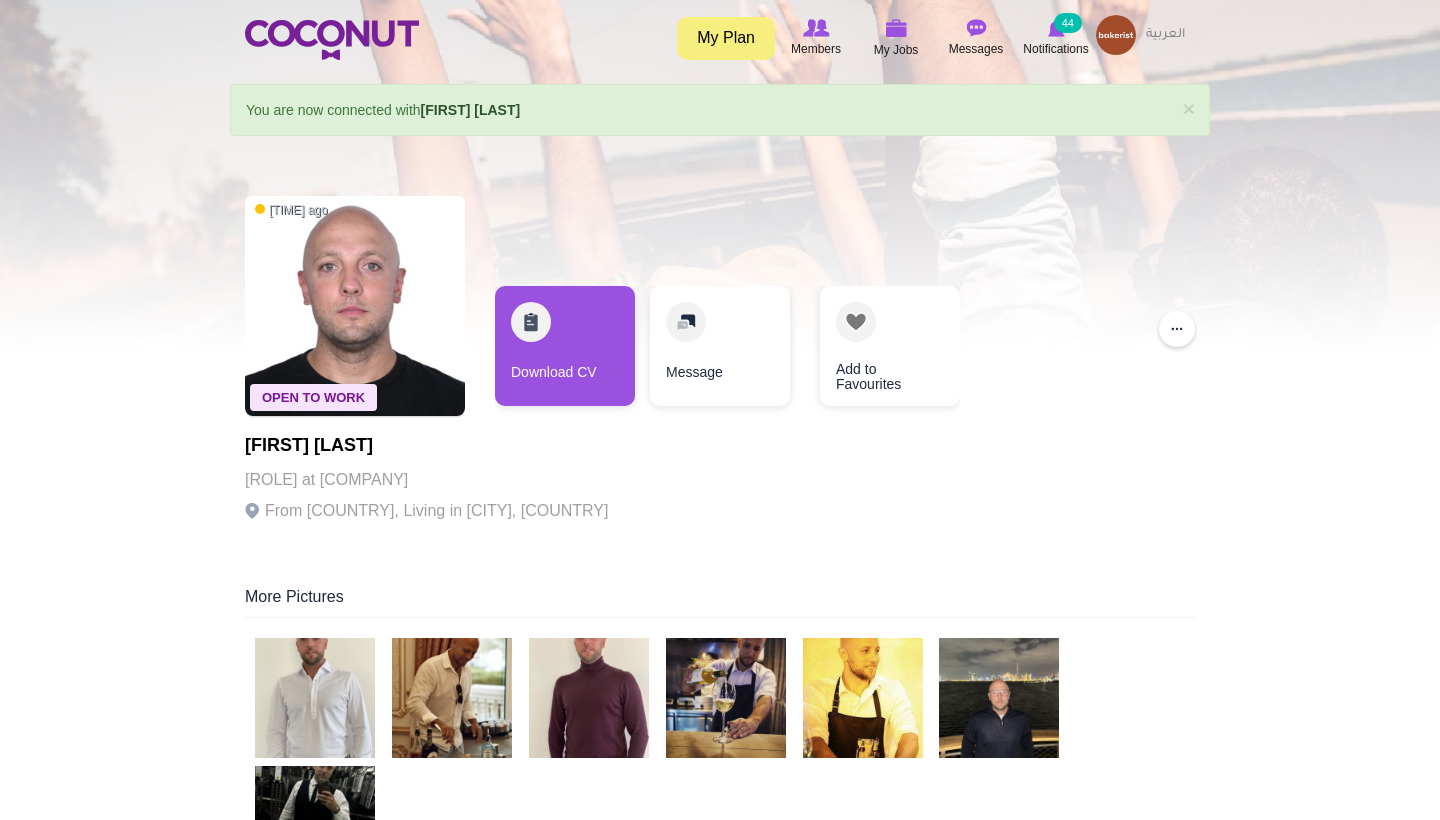 scroll, scrollTop: 0, scrollLeft: 0, axis: both 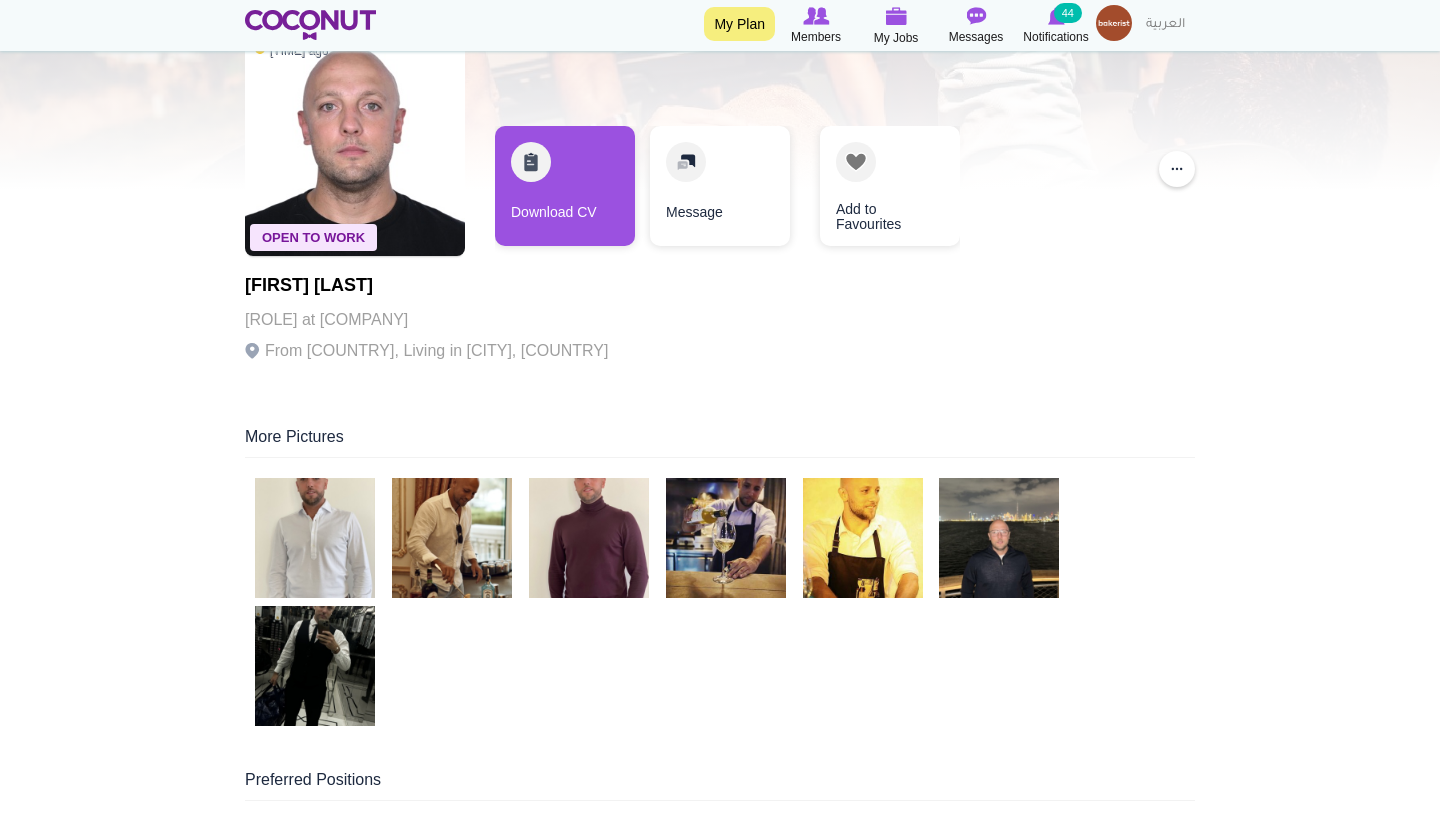 click at bounding box center (315, 538) 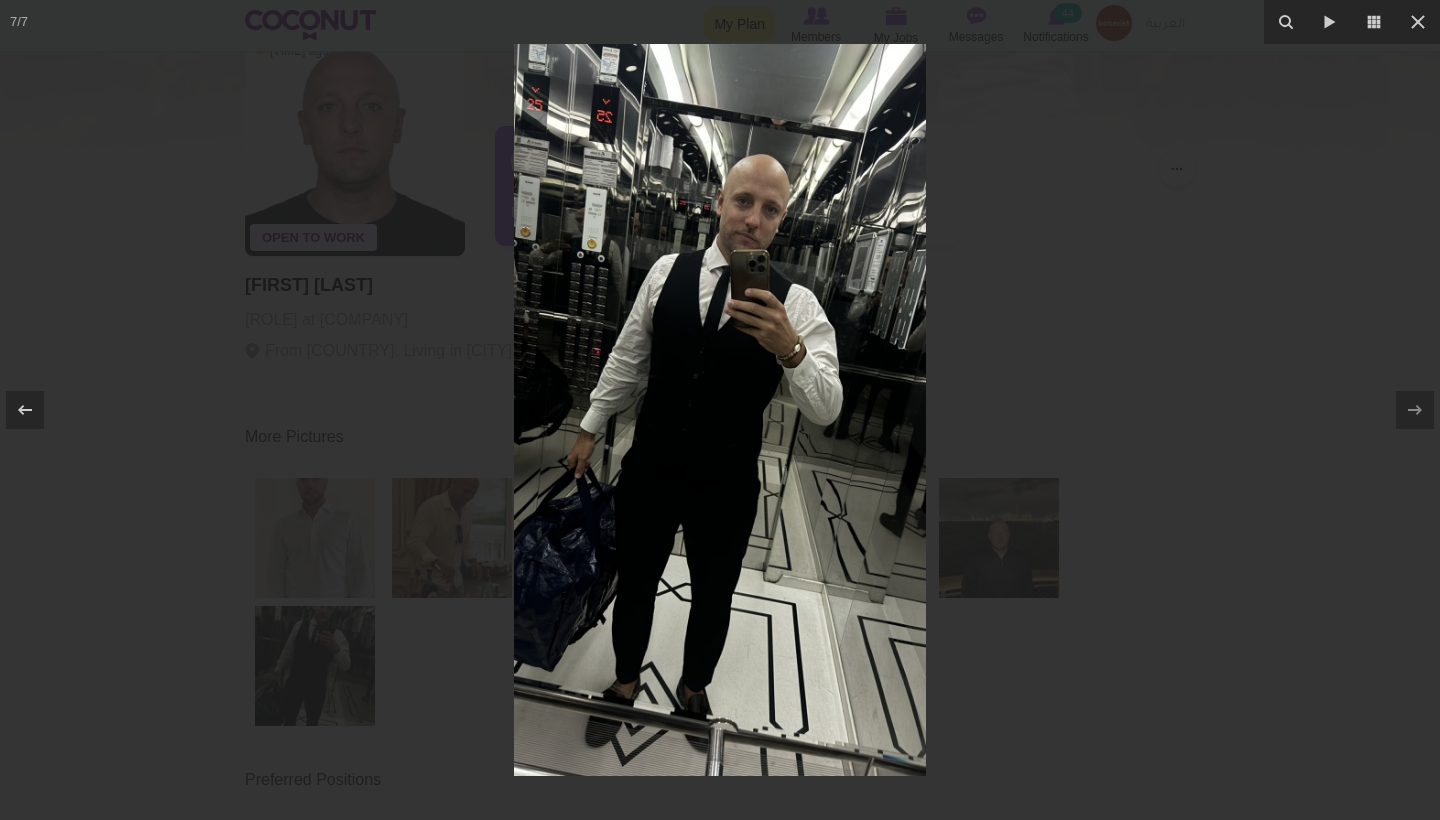click at bounding box center [720, 410] 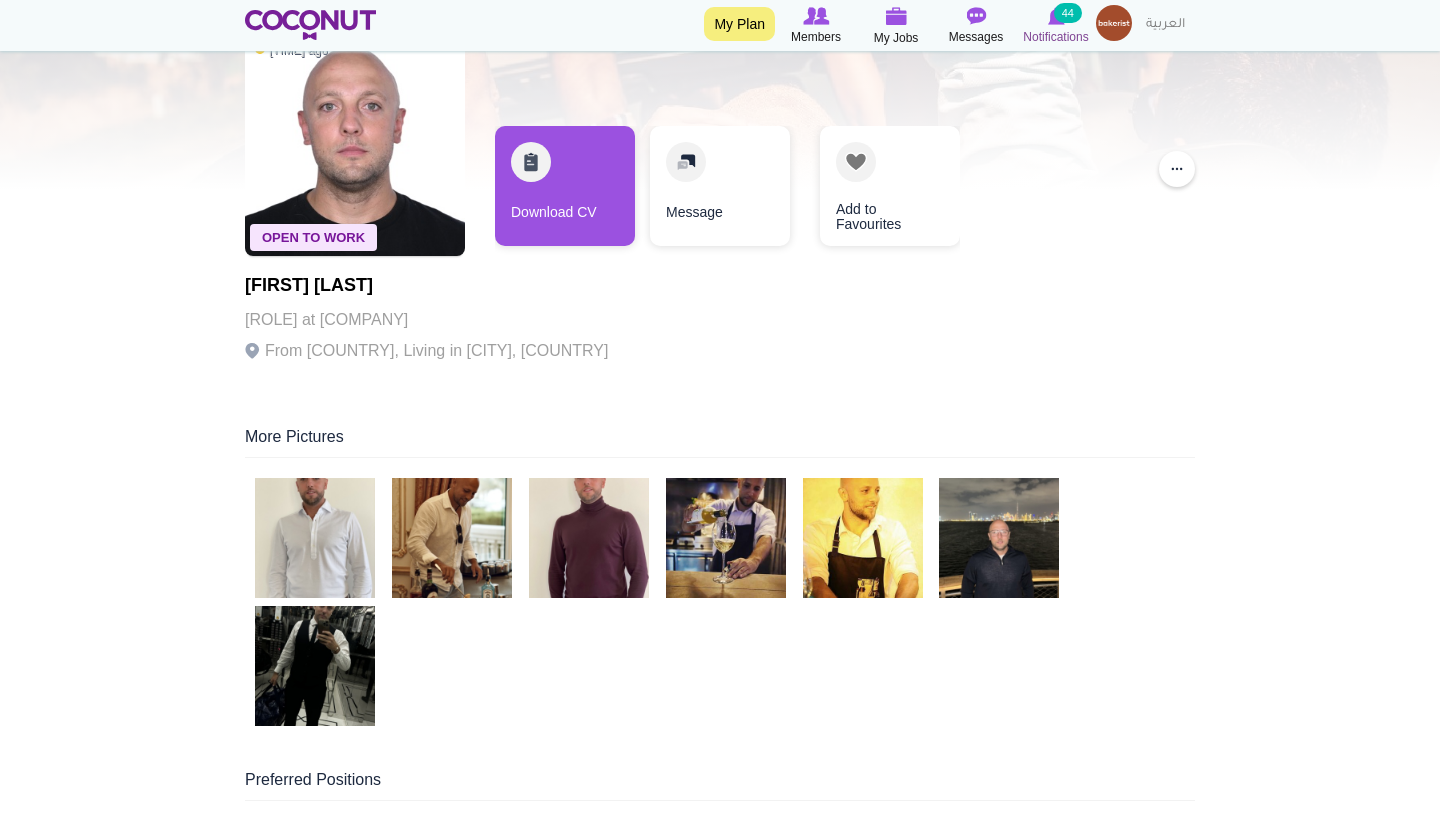 click on "Notifications" at bounding box center (1055, 37) 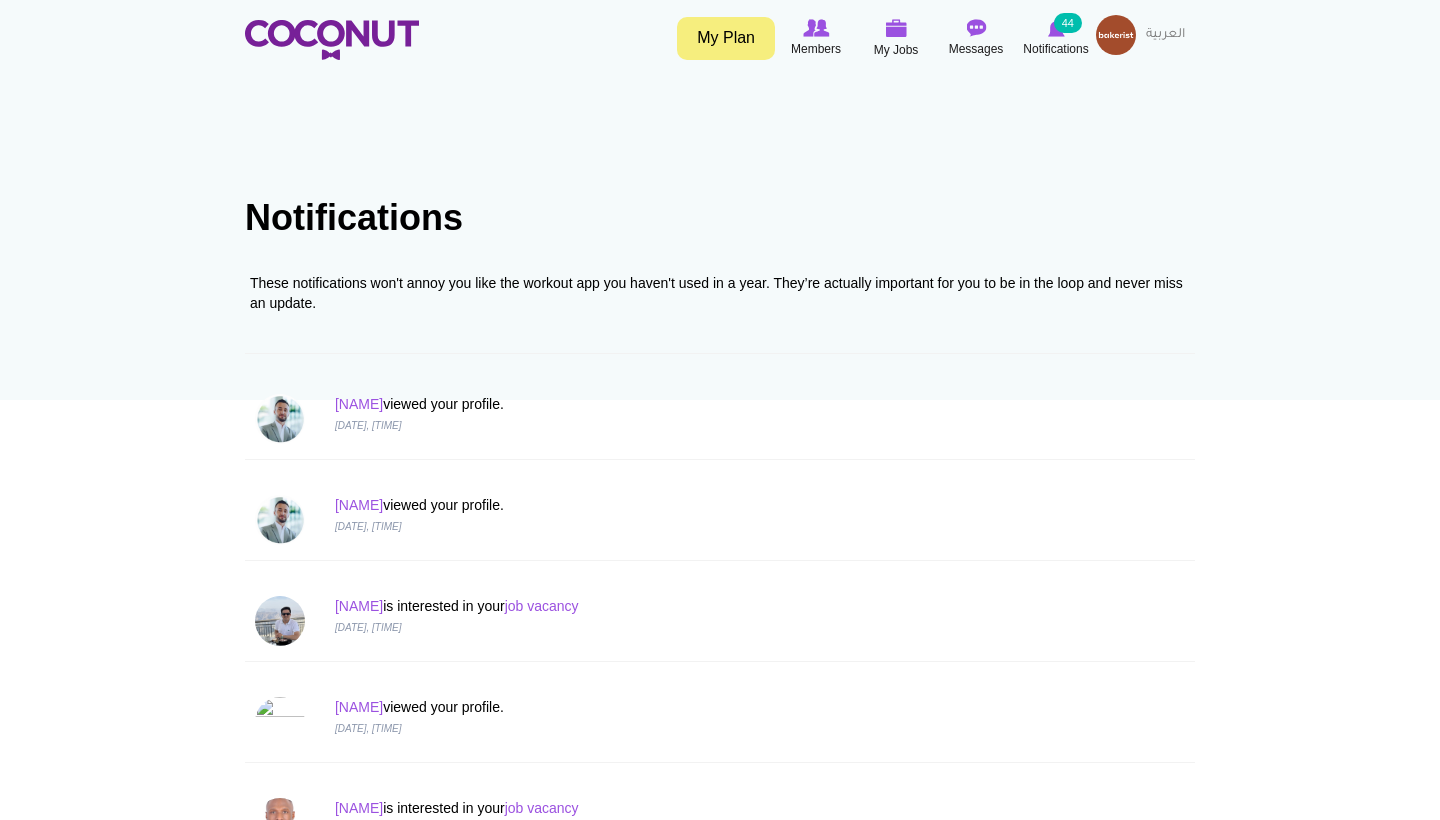 scroll, scrollTop: 0, scrollLeft: 0, axis: both 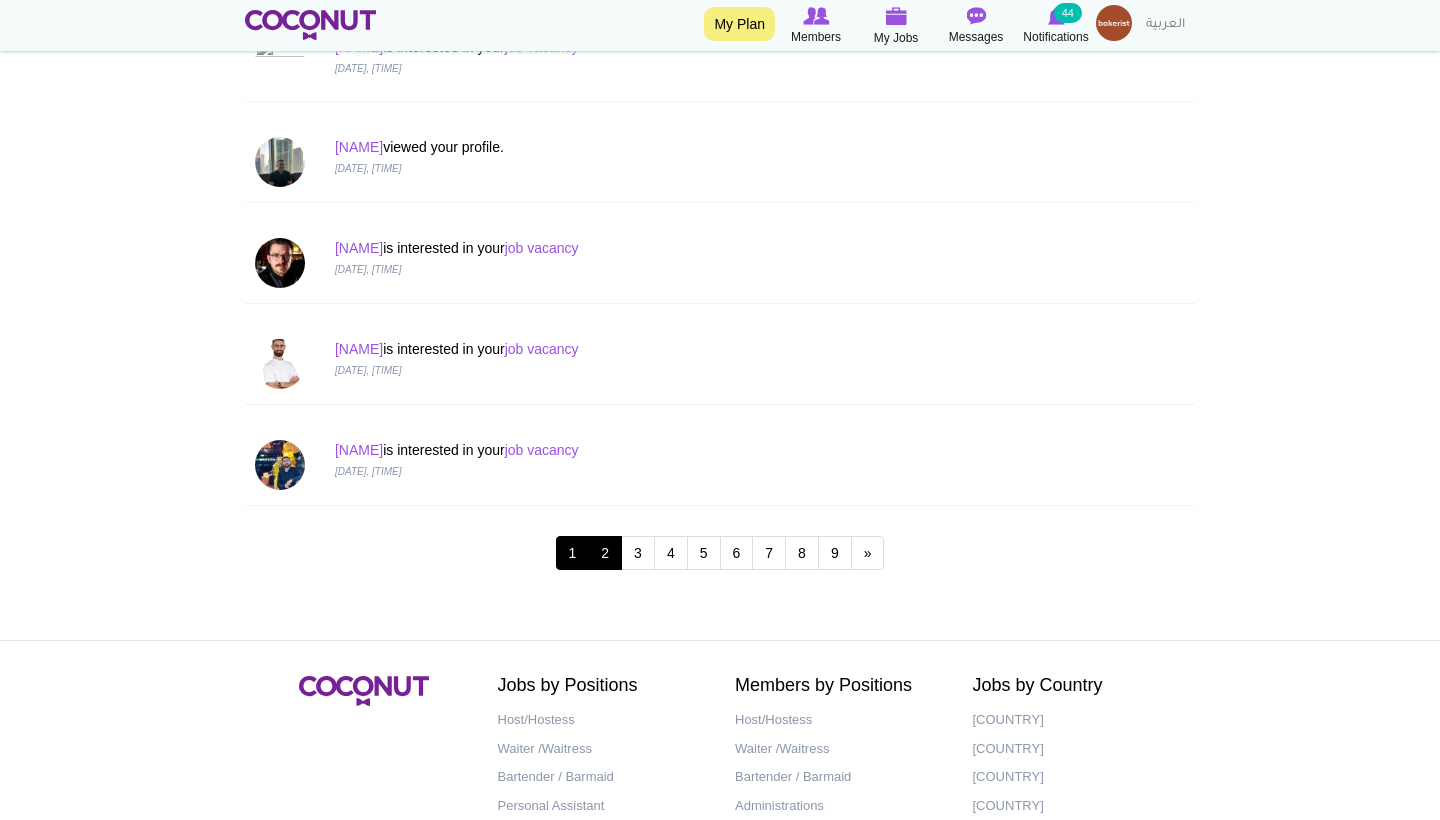 click on "2" at bounding box center (605, 553) 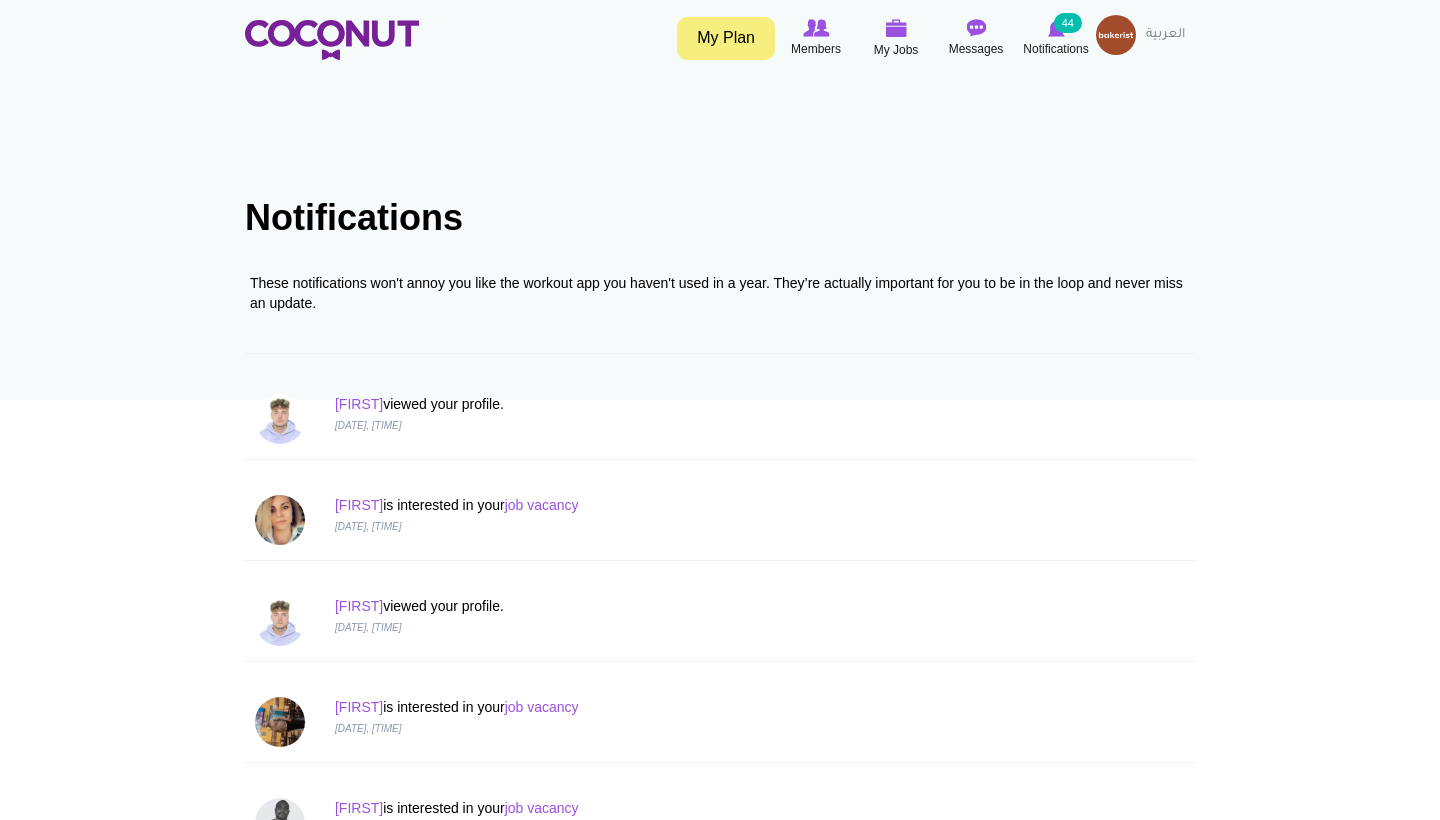 scroll, scrollTop: 0, scrollLeft: 0, axis: both 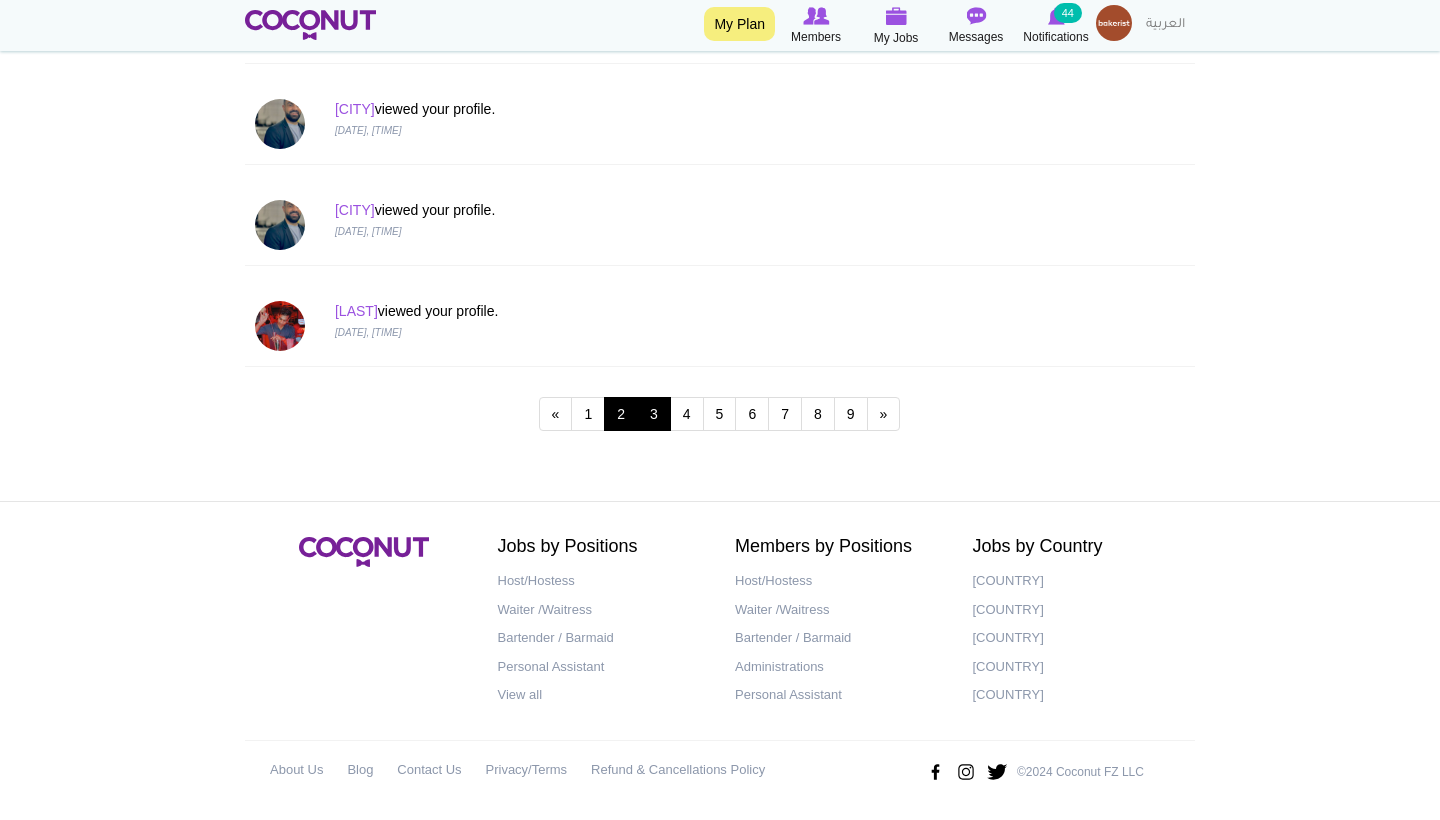 click on "3" at bounding box center [654, 414] 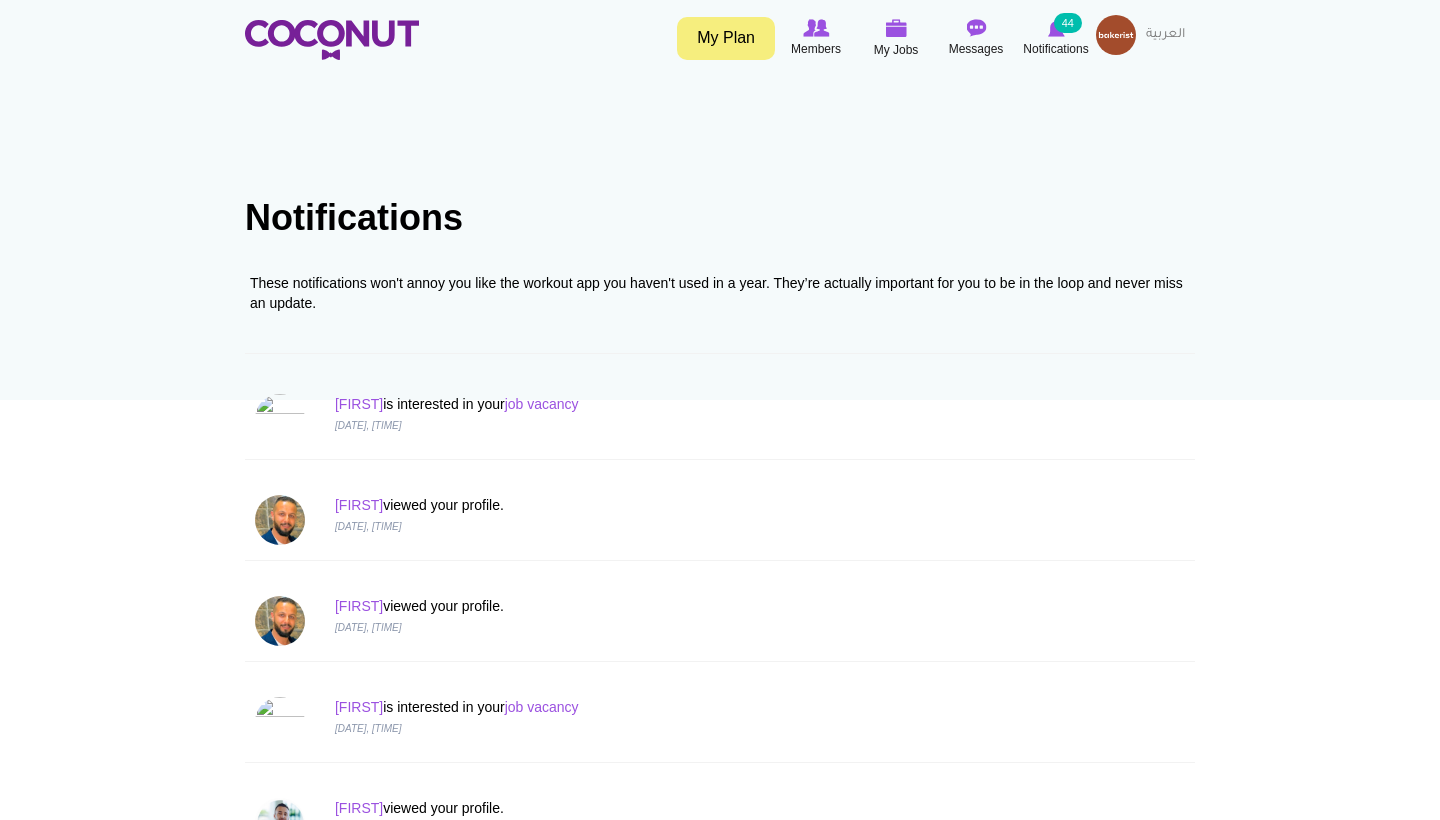 scroll, scrollTop: 0, scrollLeft: 0, axis: both 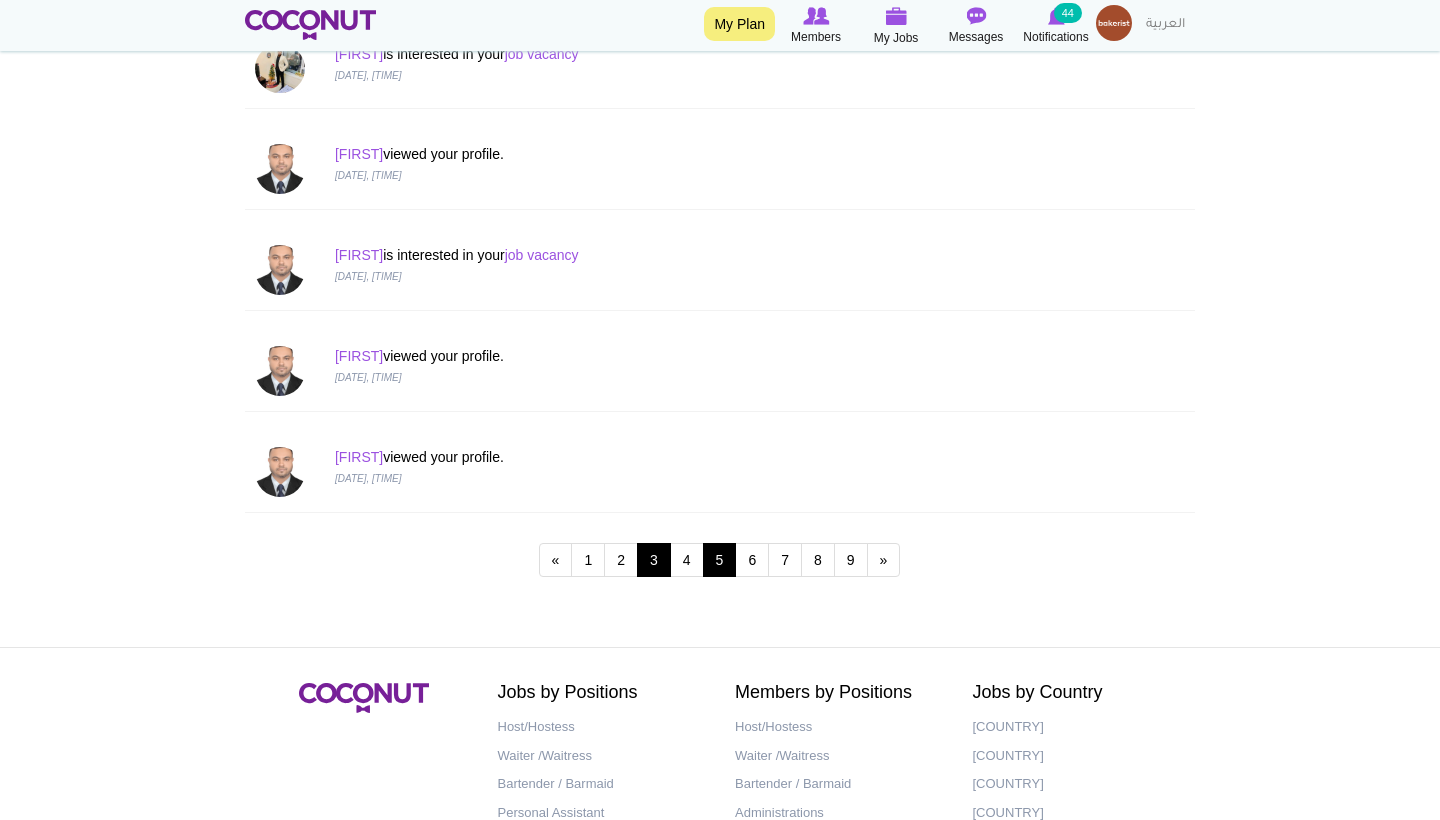 click on "5" at bounding box center [720, 560] 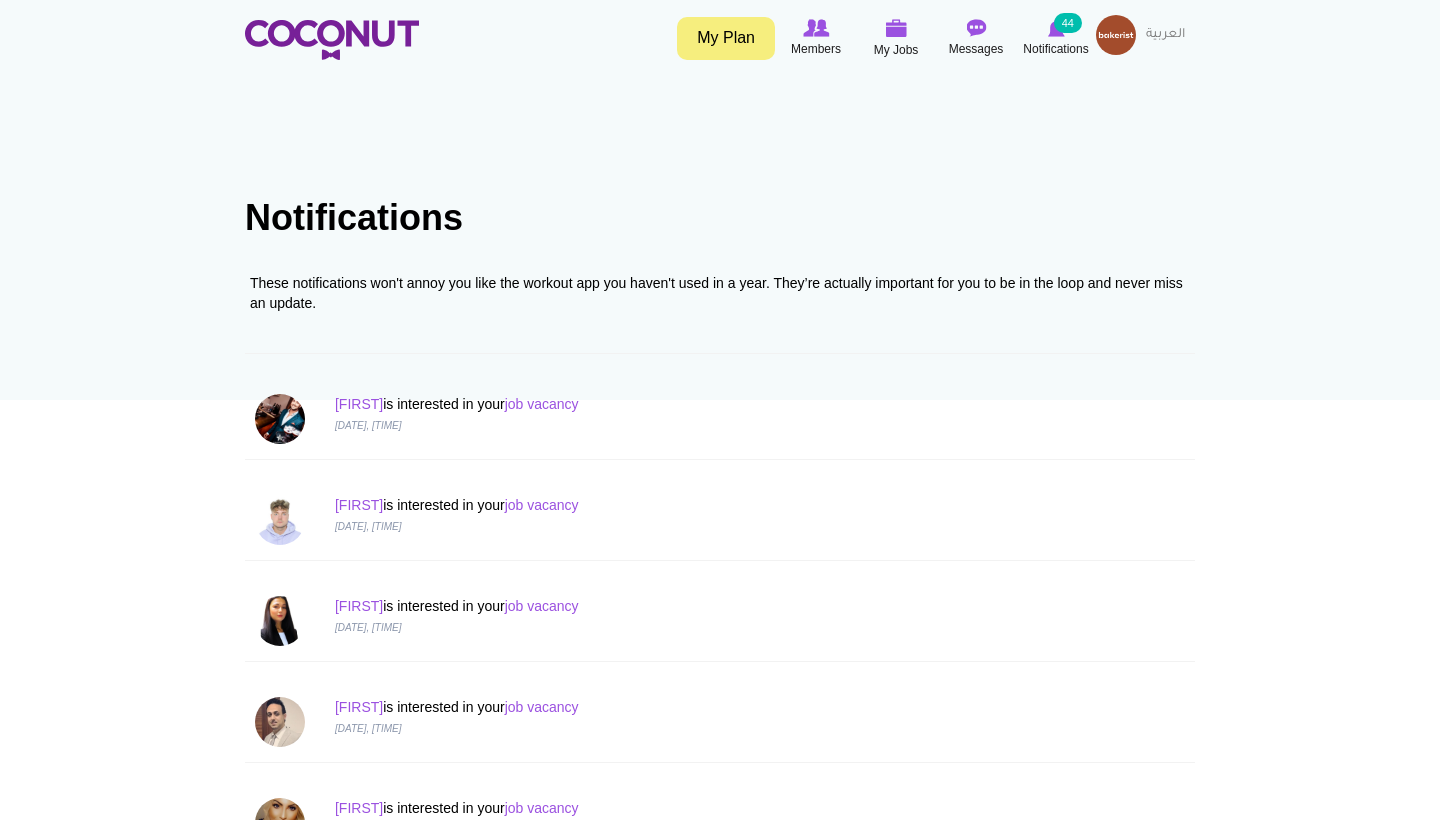 scroll, scrollTop: 0, scrollLeft: 0, axis: both 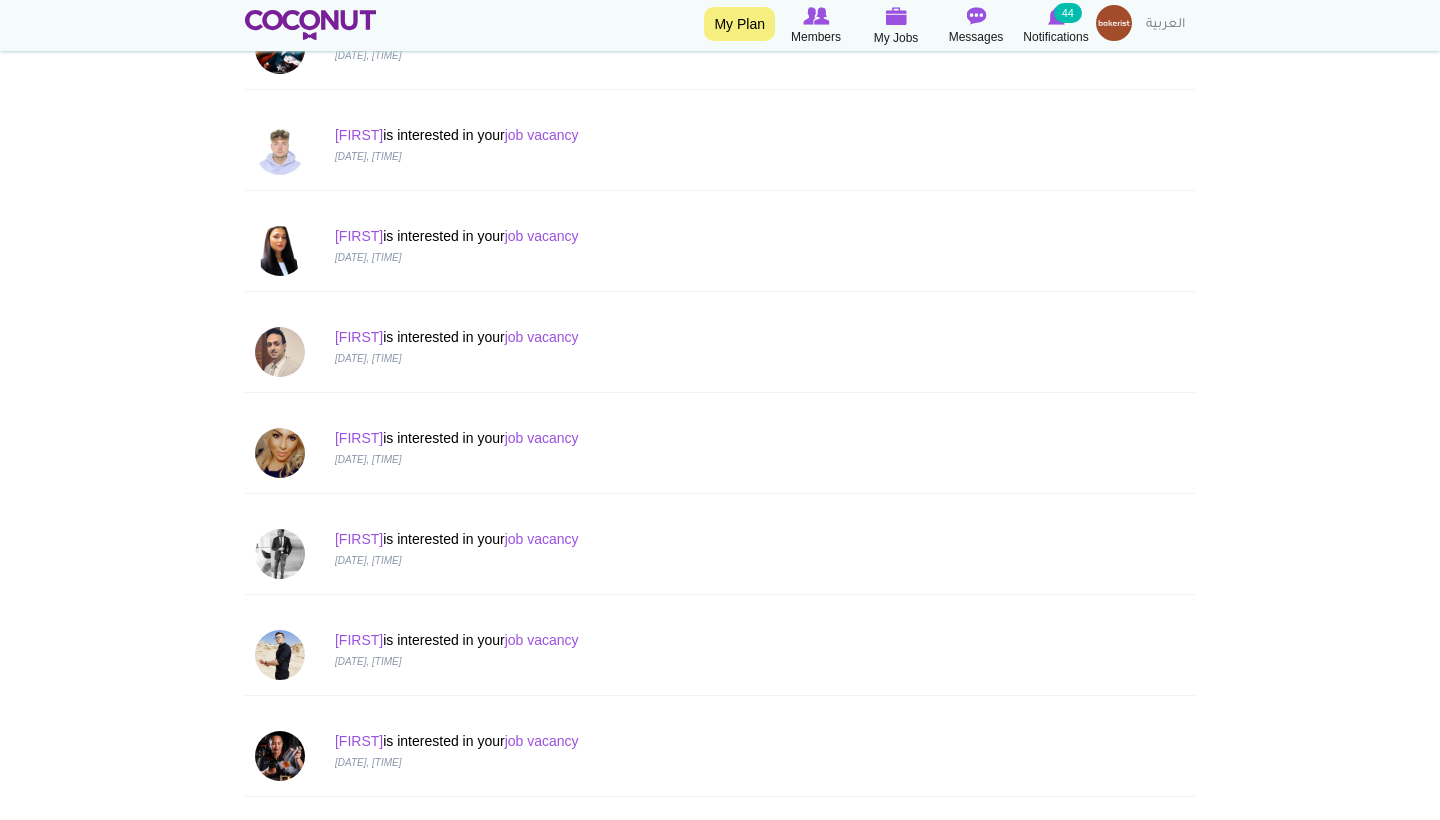 click at bounding box center (280, 251) 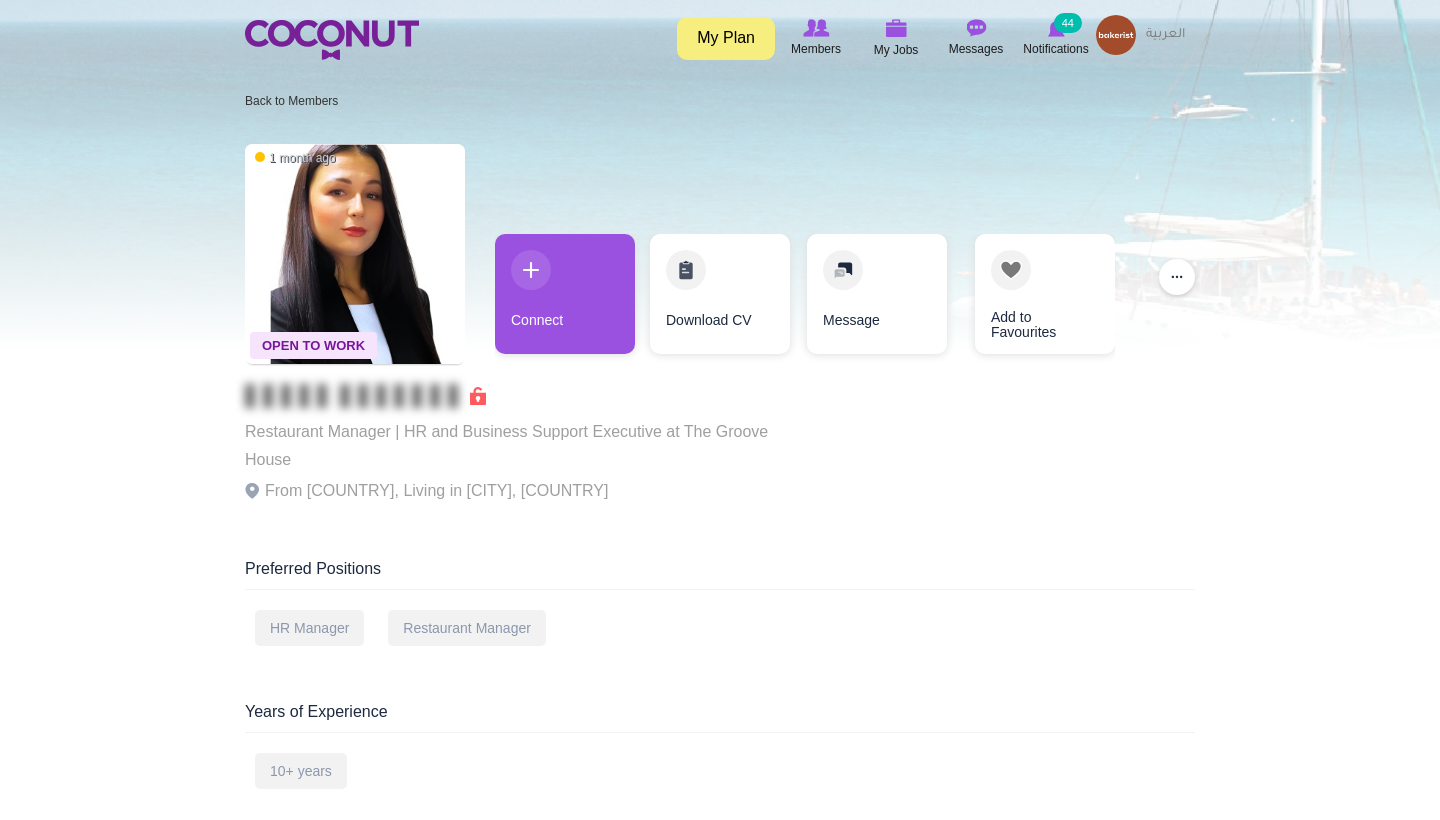 scroll, scrollTop: 0, scrollLeft: 0, axis: both 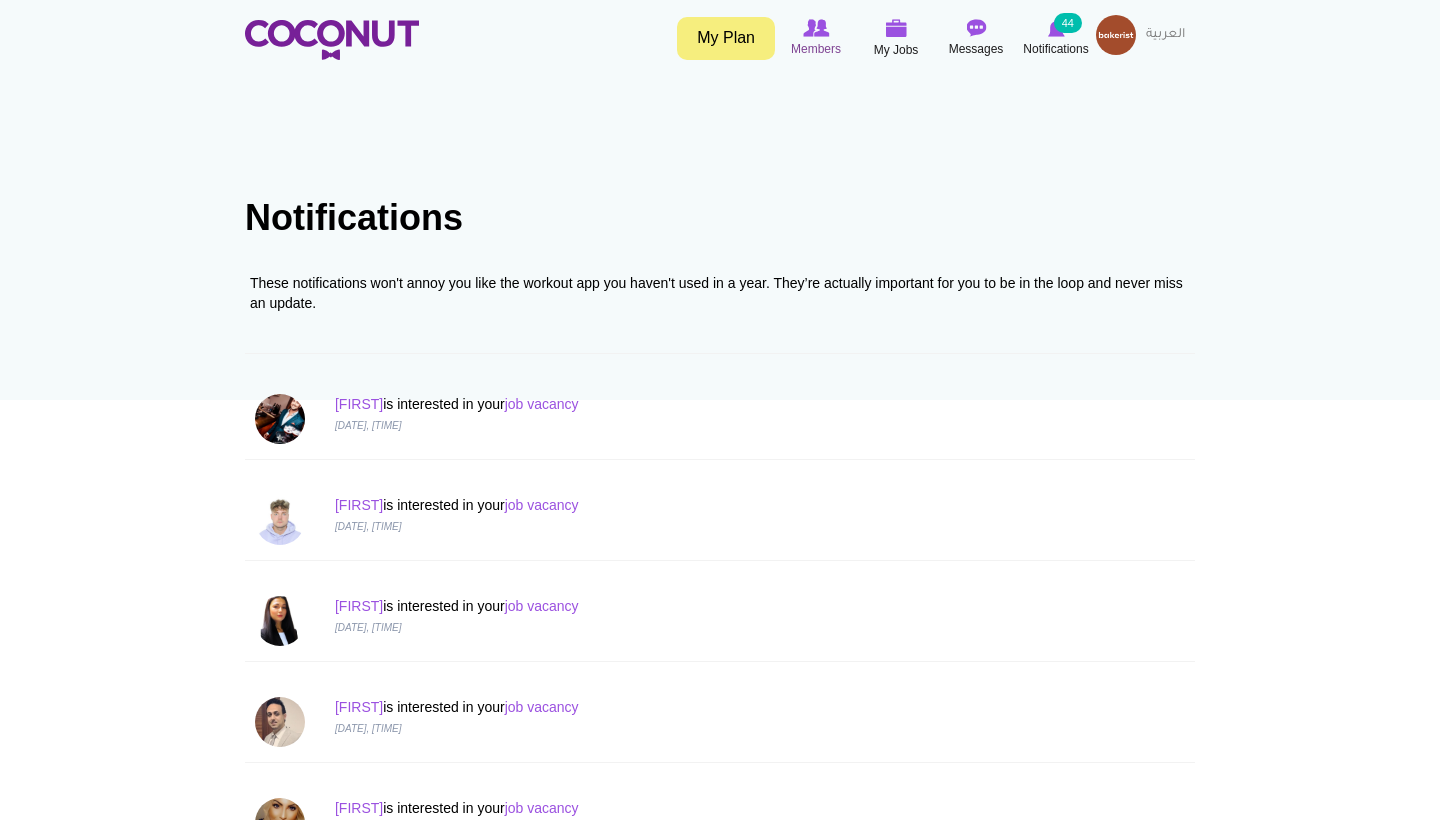 click at bounding box center [816, 28] 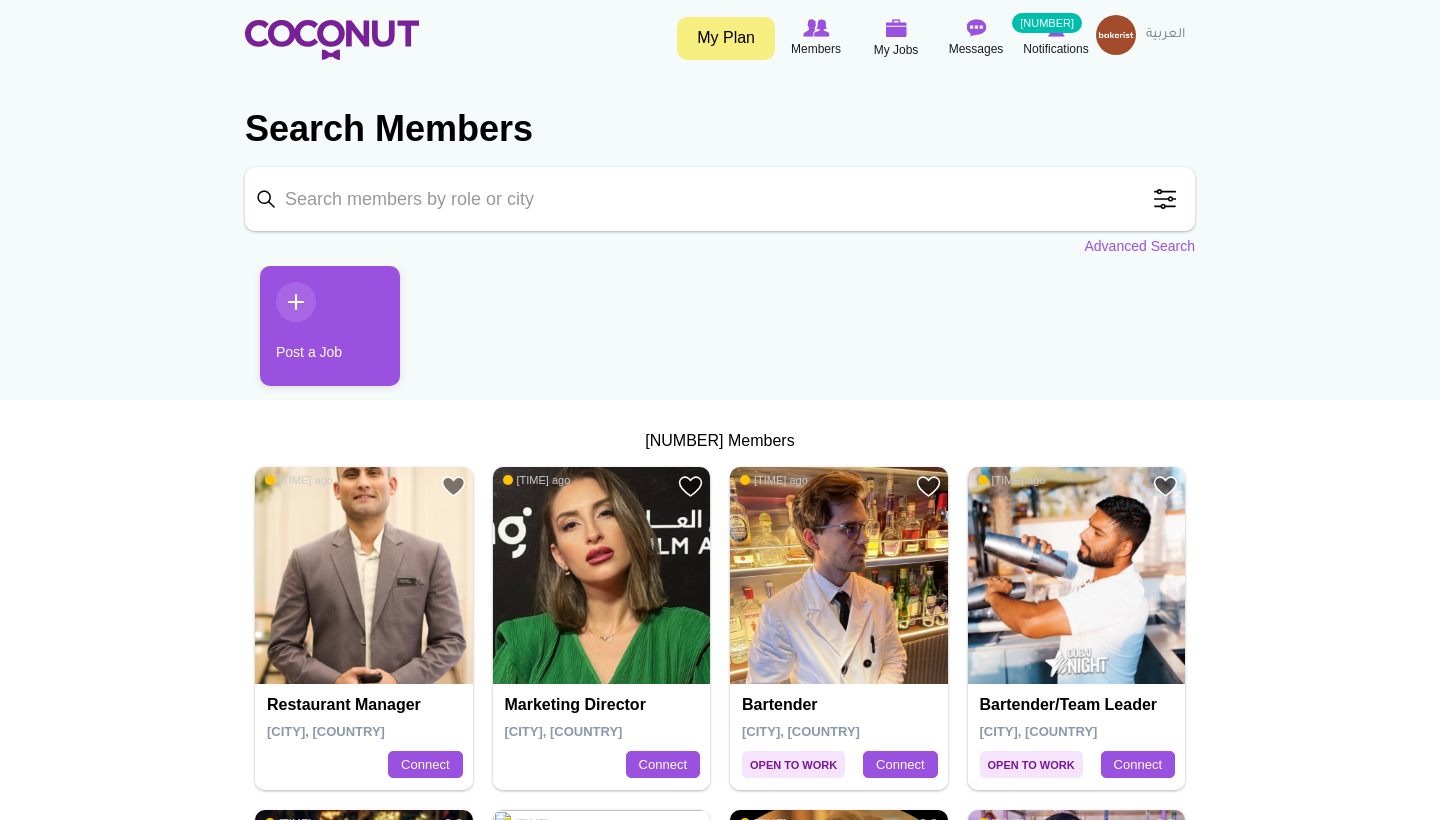 scroll, scrollTop: 0, scrollLeft: 0, axis: both 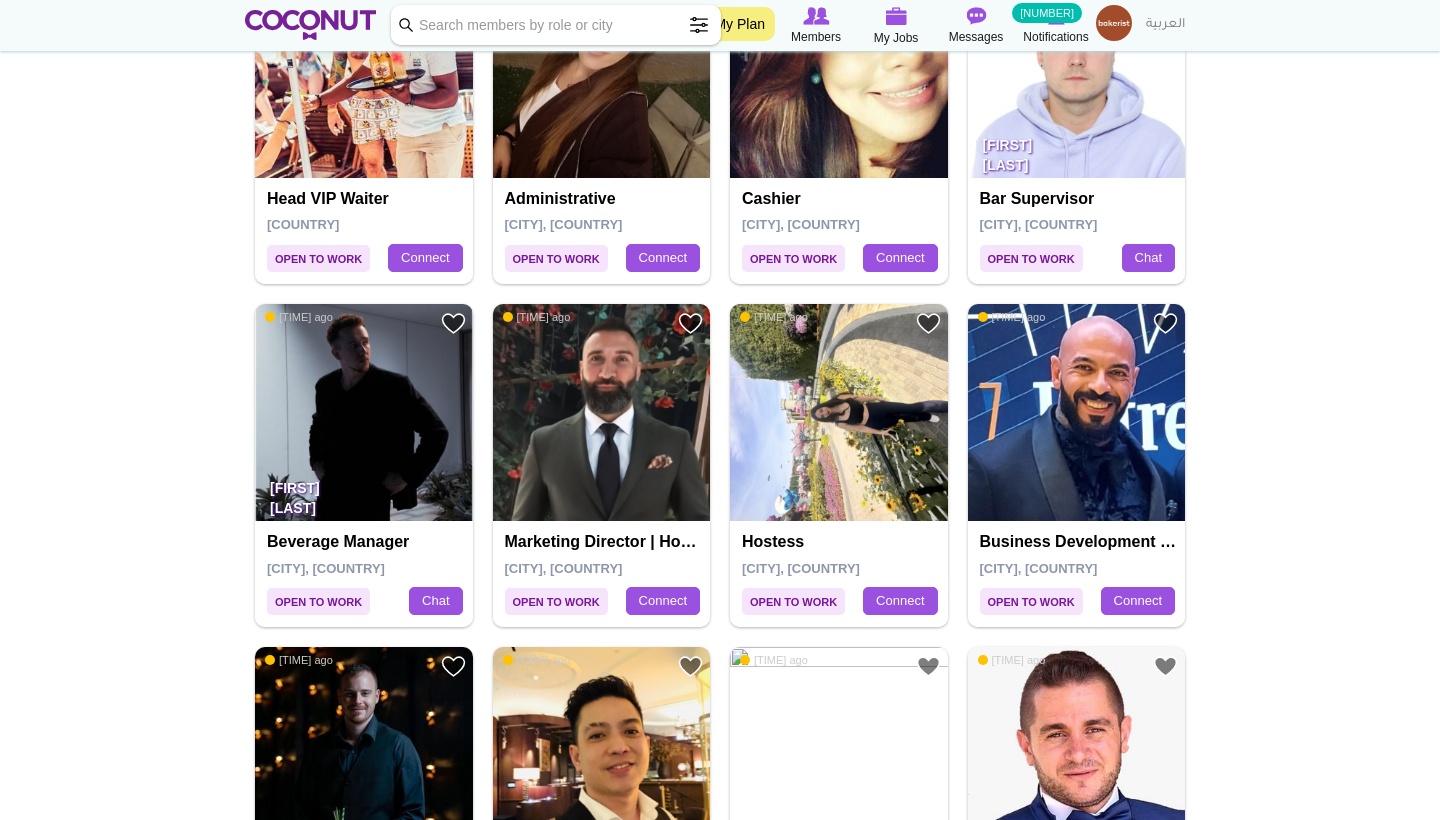 click at bounding box center (364, 413) 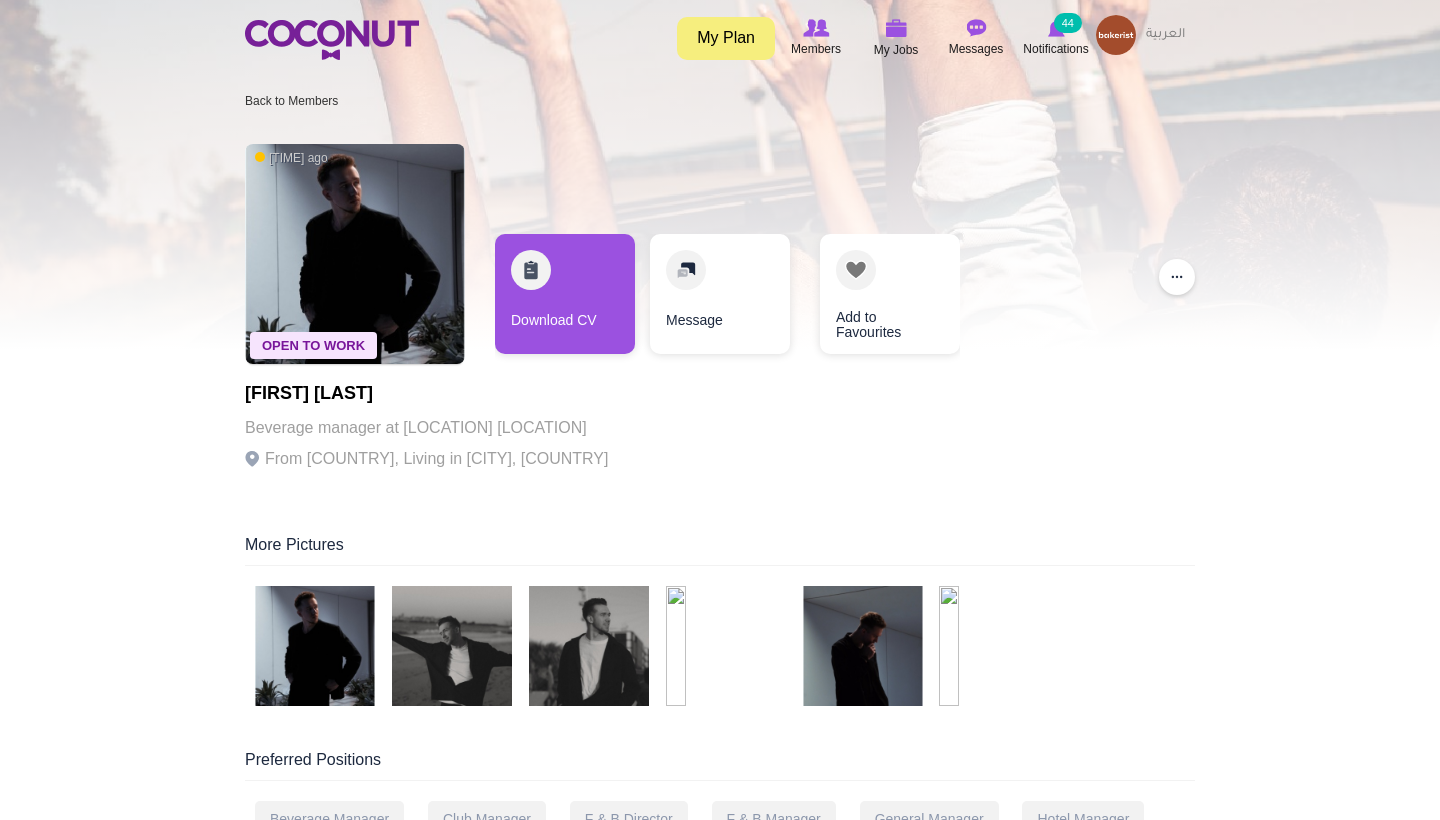scroll, scrollTop: 0, scrollLeft: 0, axis: both 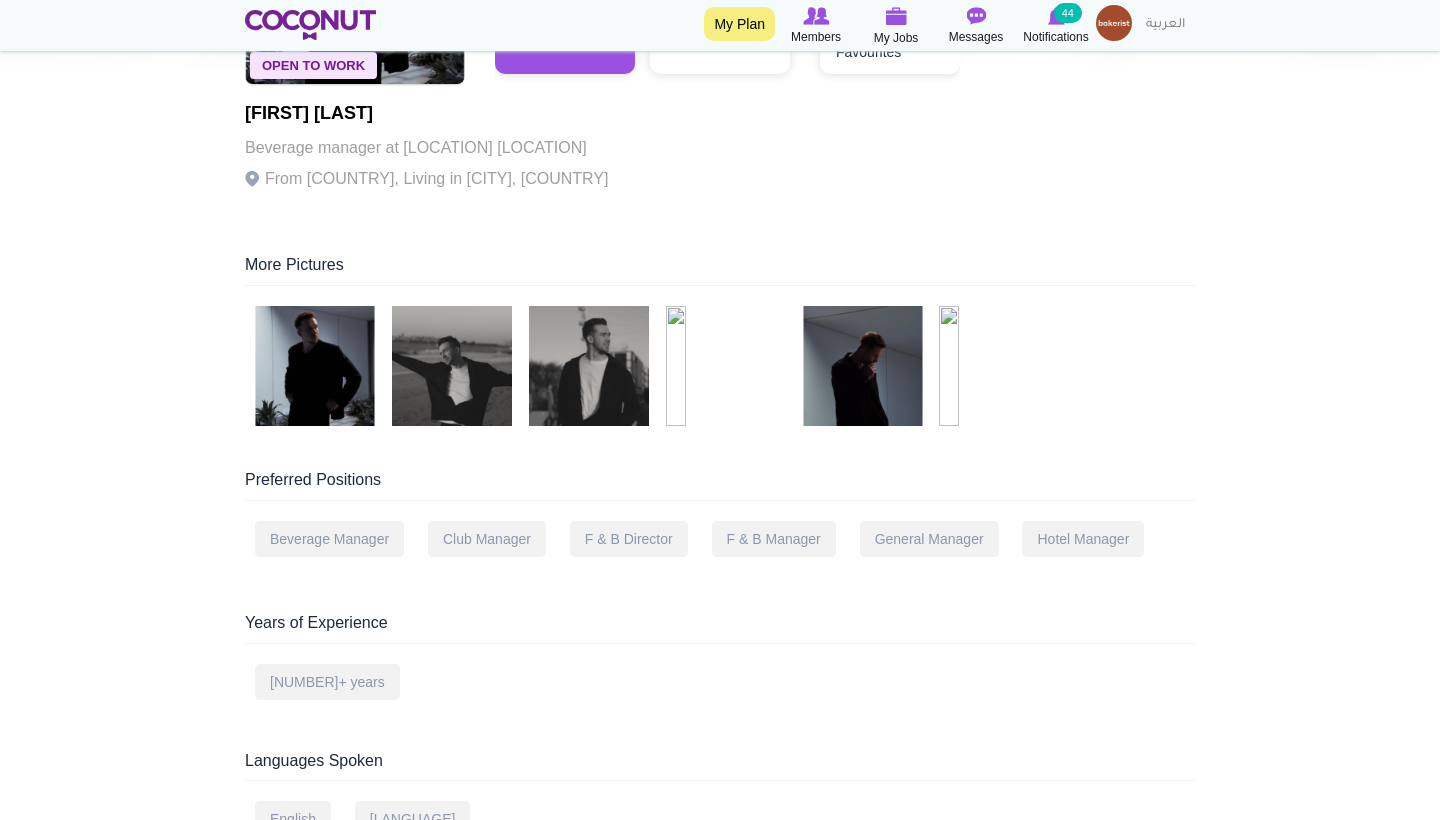 click at bounding box center (315, 366) 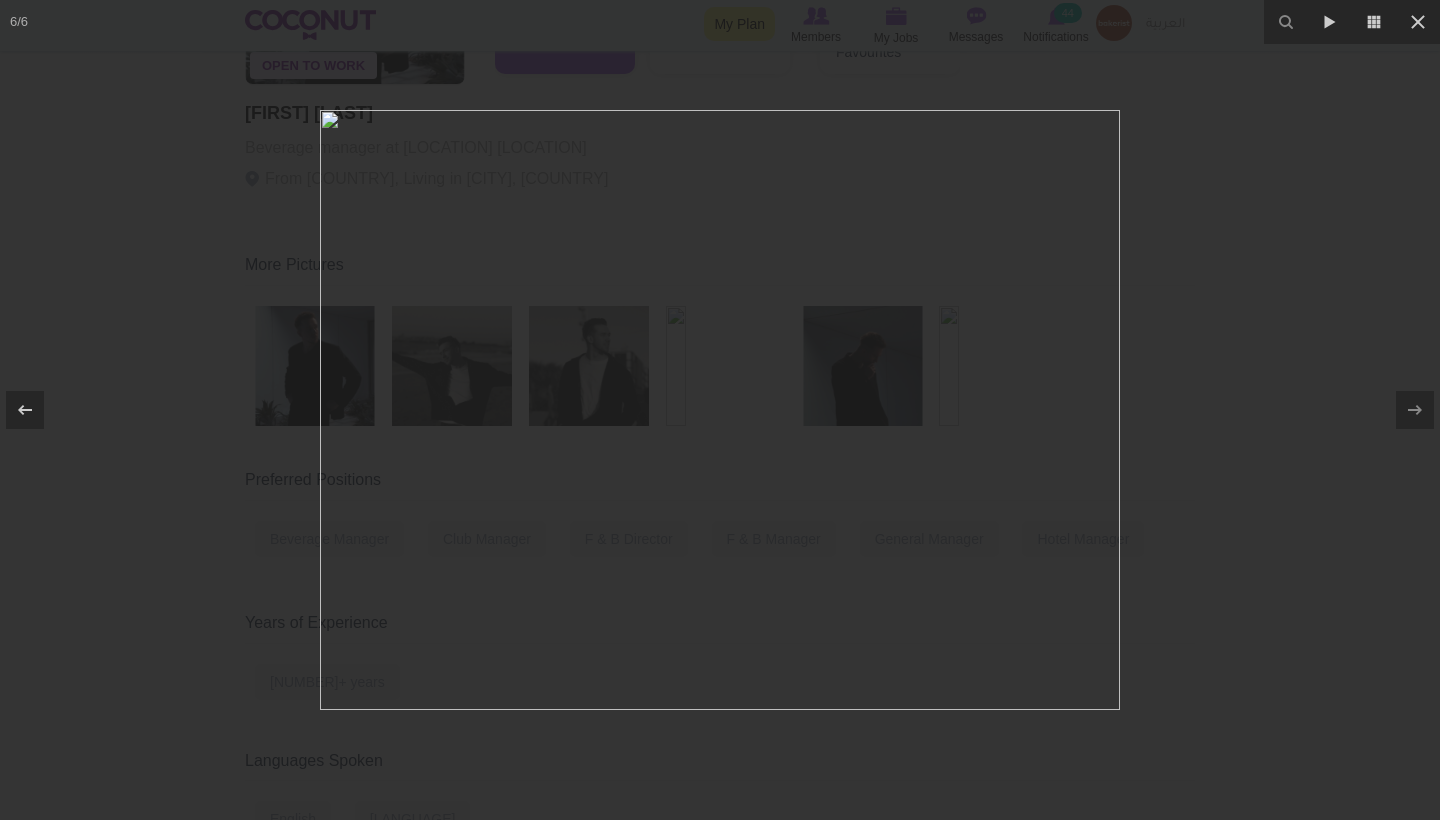 click at bounding box center [720, 410] 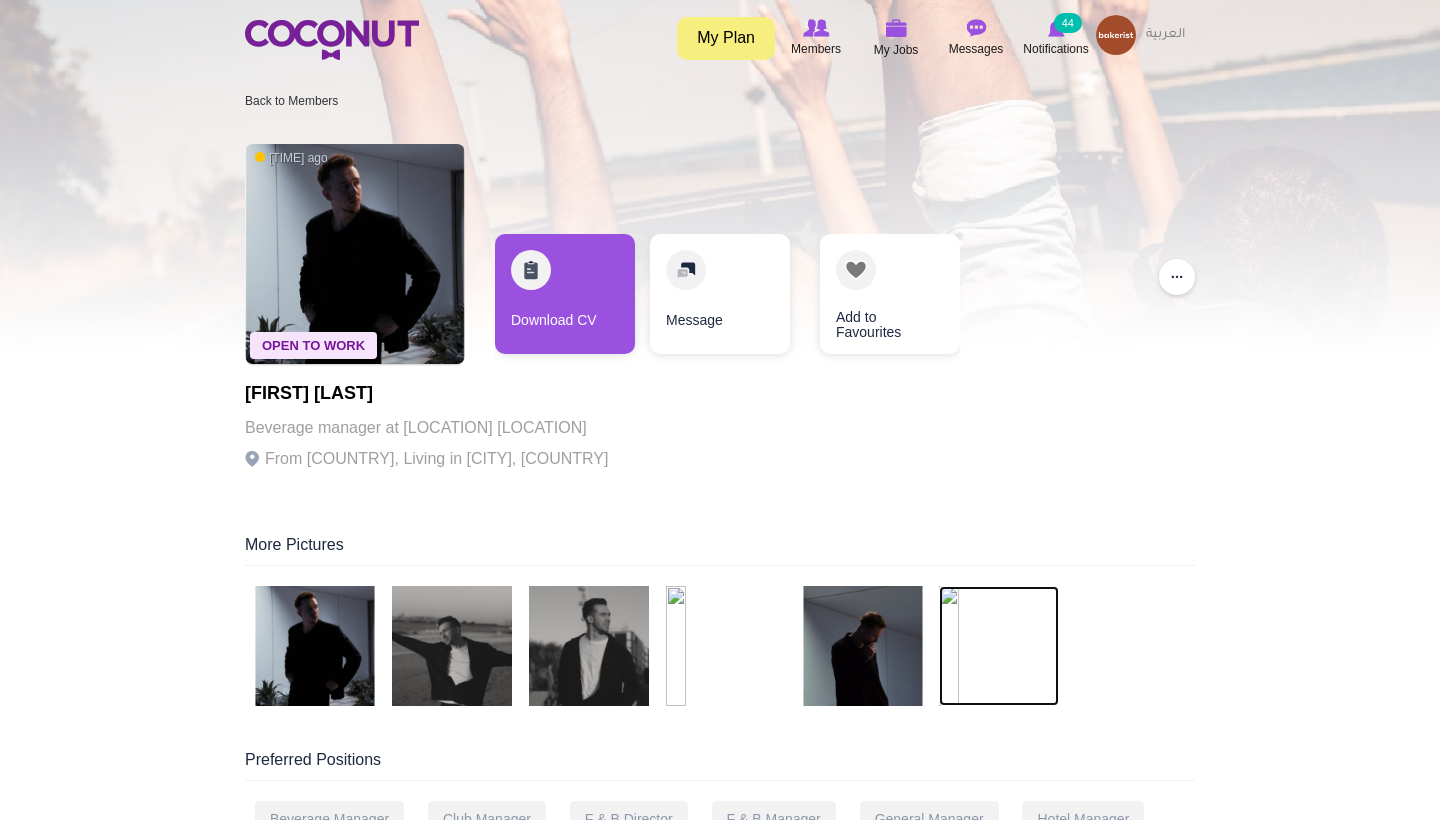 scroll, scrollTop: 0, scrollLeft: 0, axis: both 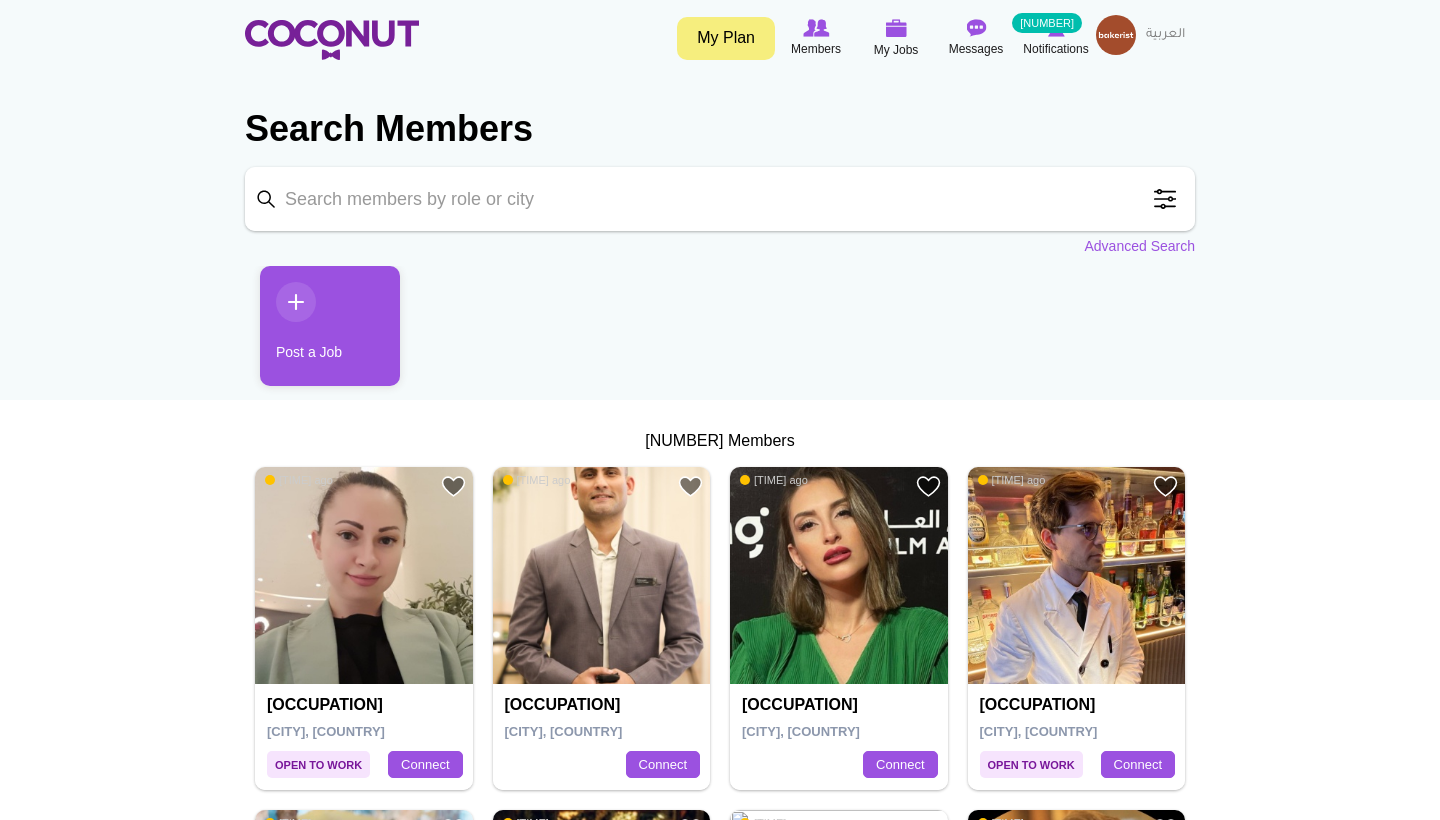 click on "Keyword" at bounding box center [720, 199] 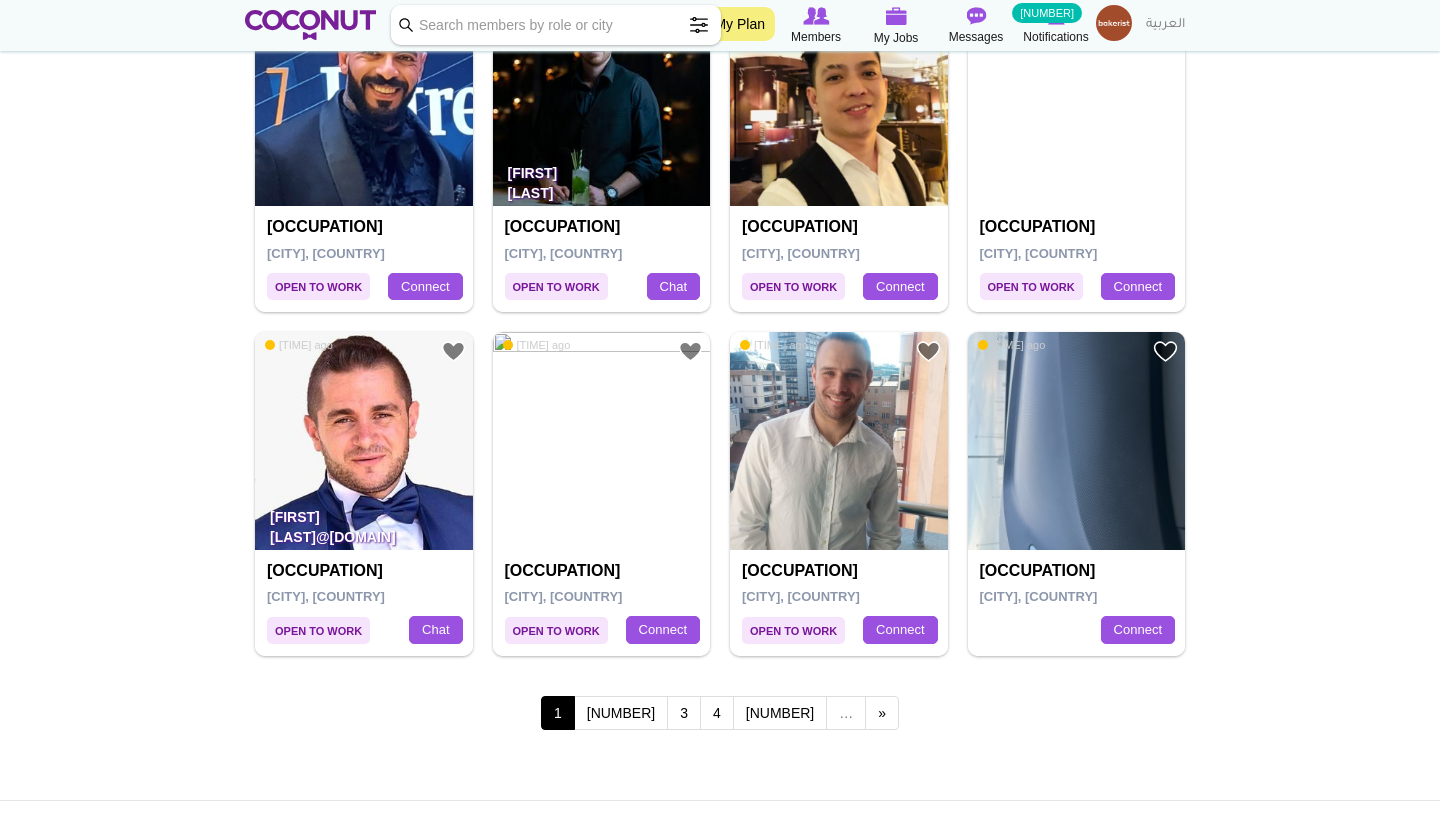 scroll, scrollTop: 3226, scrollLeft: 0, axis: vertical 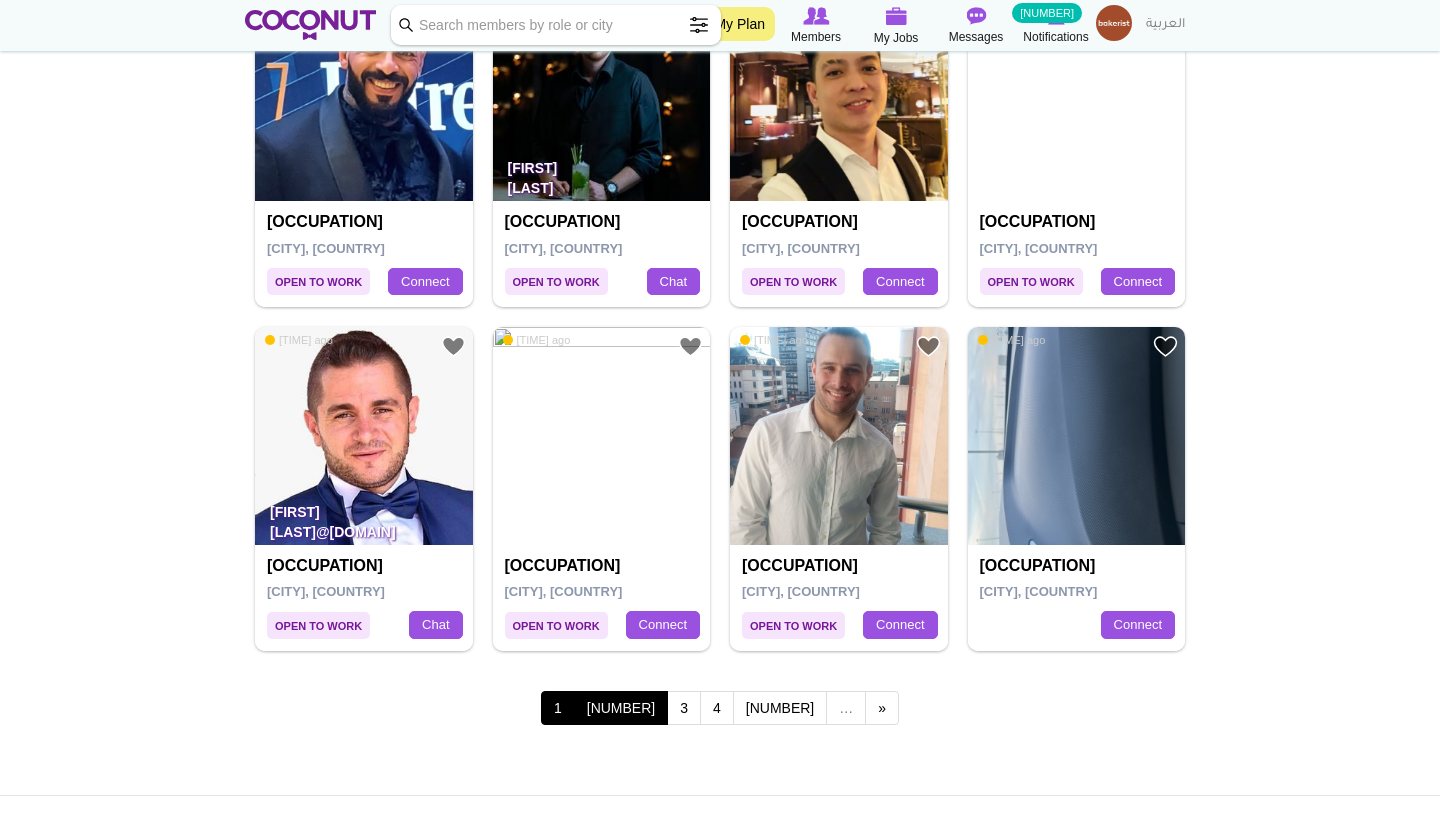 click on "2" at bounding box center [621, 708] 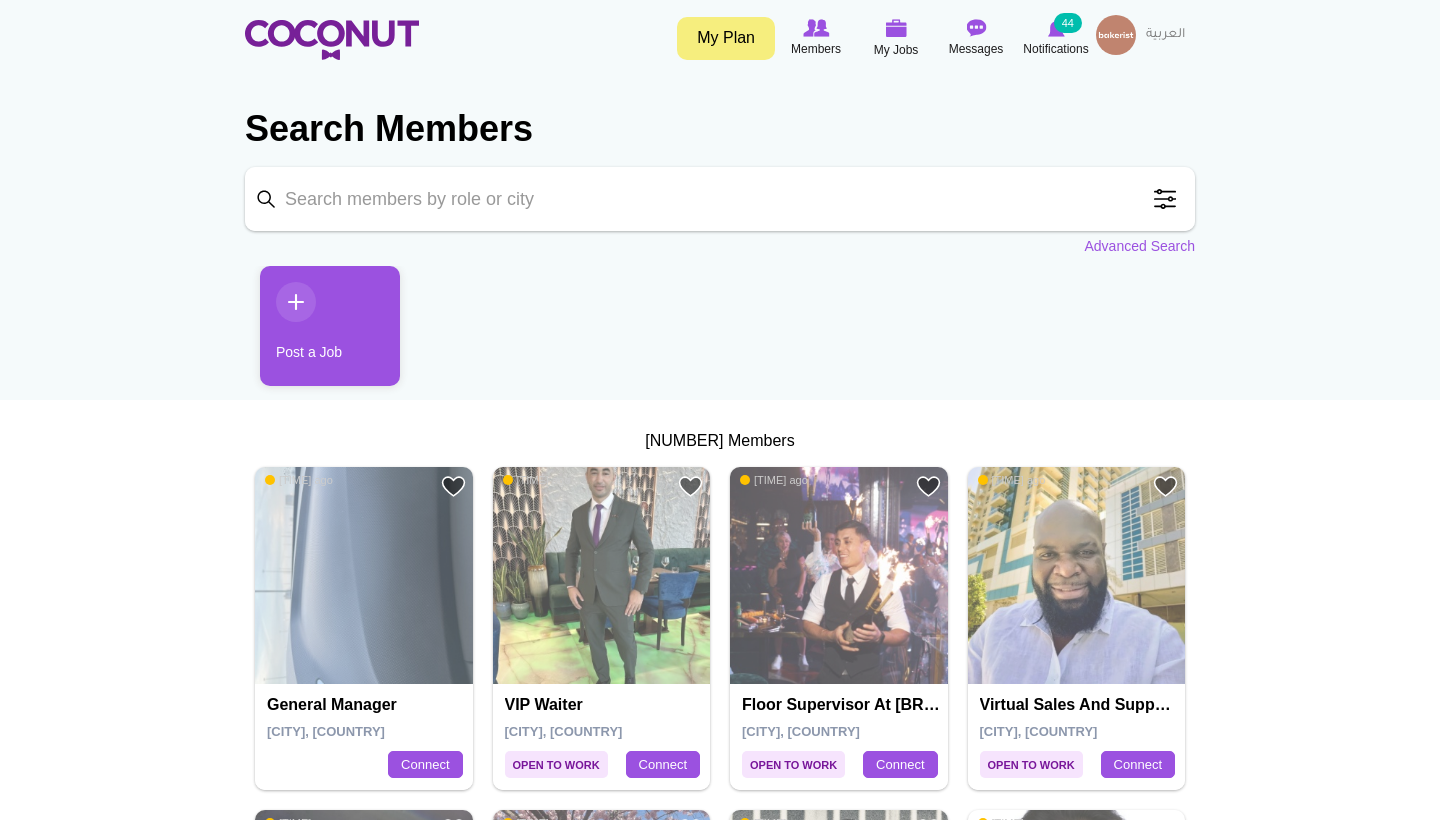 scroll, scrollTop: 0, scrollLeft: 0, axis: both 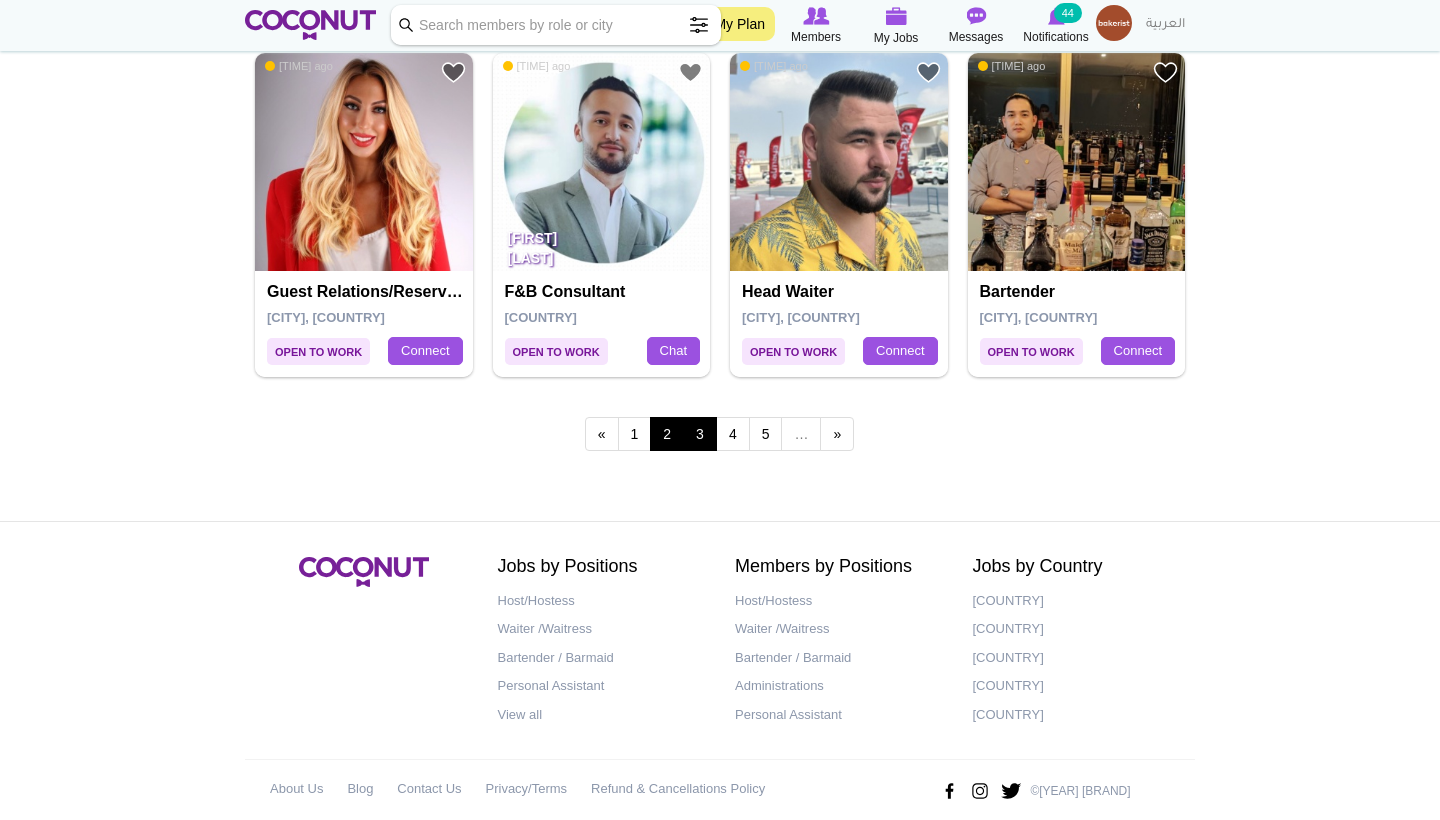 click on "3" at bounding box center (700, 434) 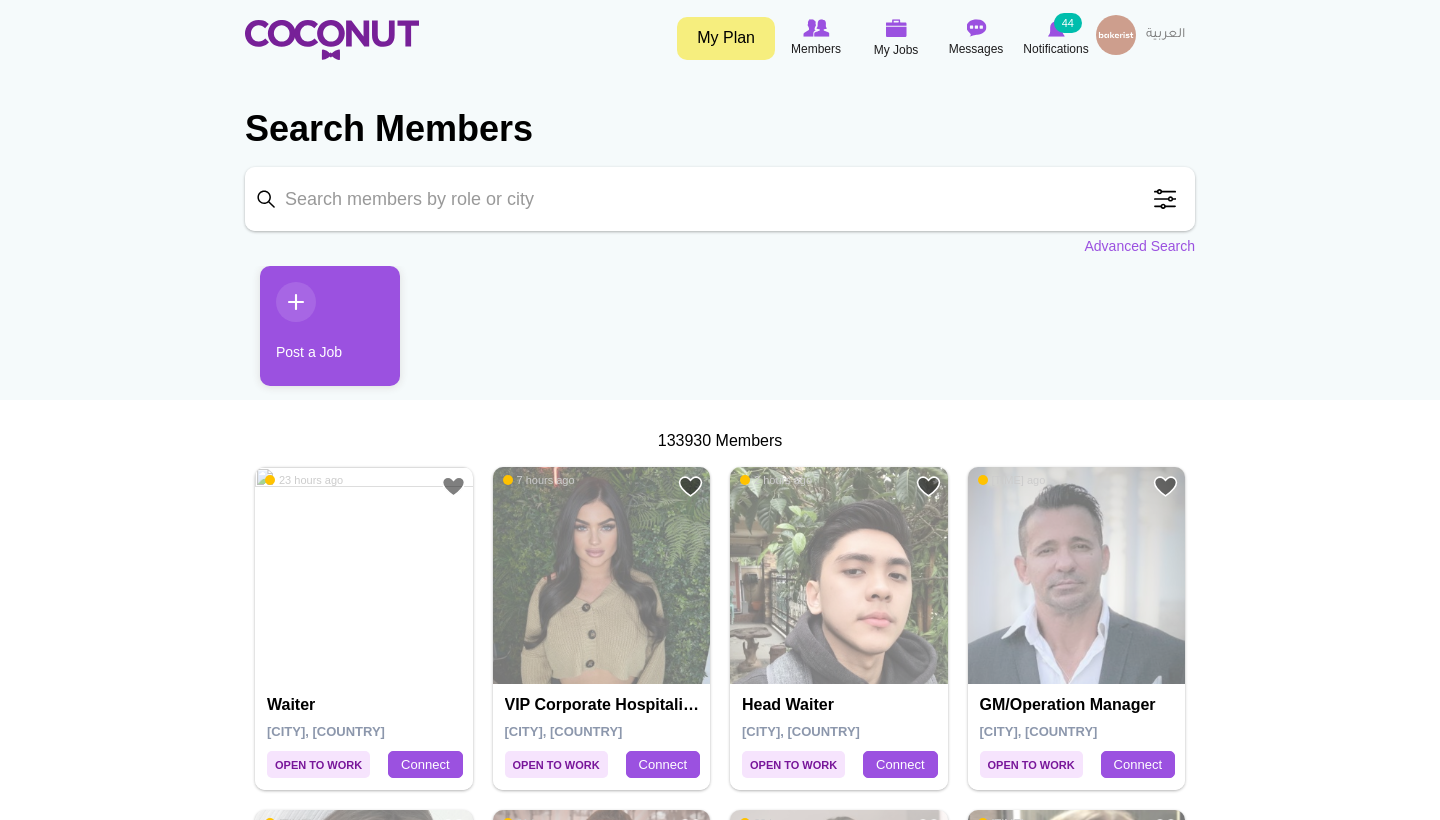 scroll, scrollTop: 0, scrollLeft: 0, axis: both 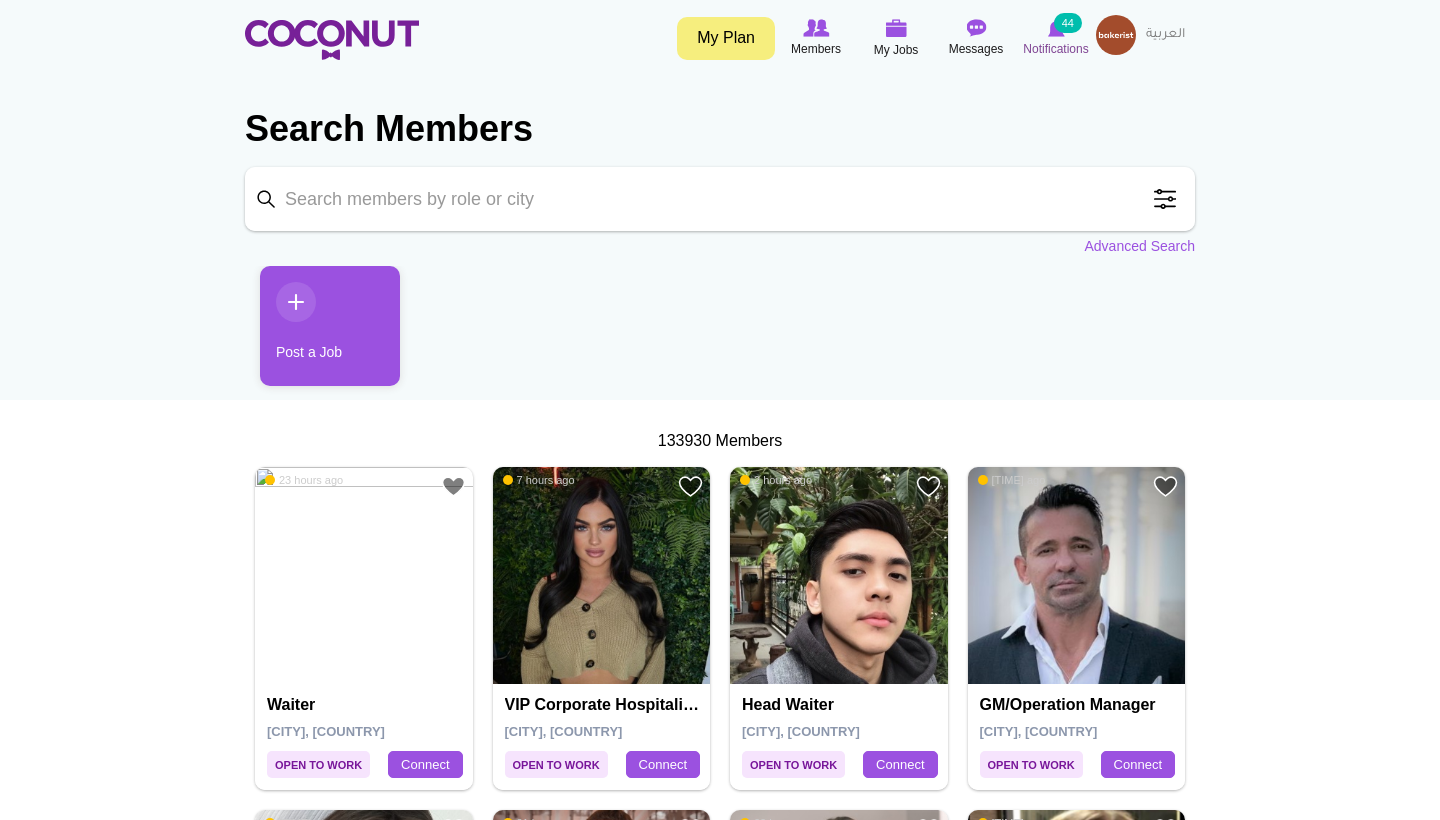 click on "44" at bounding box center [1068, 23] 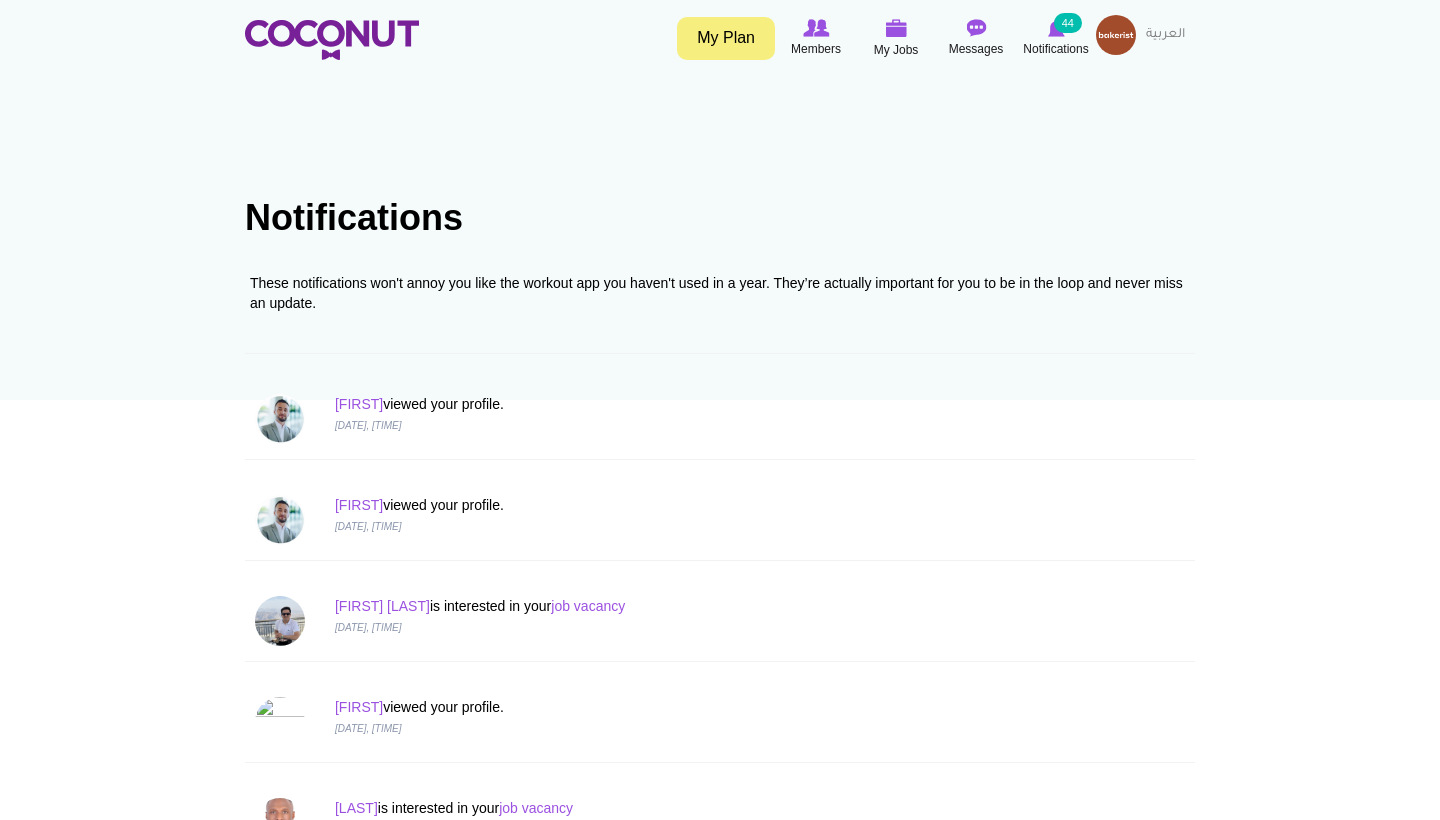 scroll, scrollTop: 0, scrollLeft: 0, axis: both 